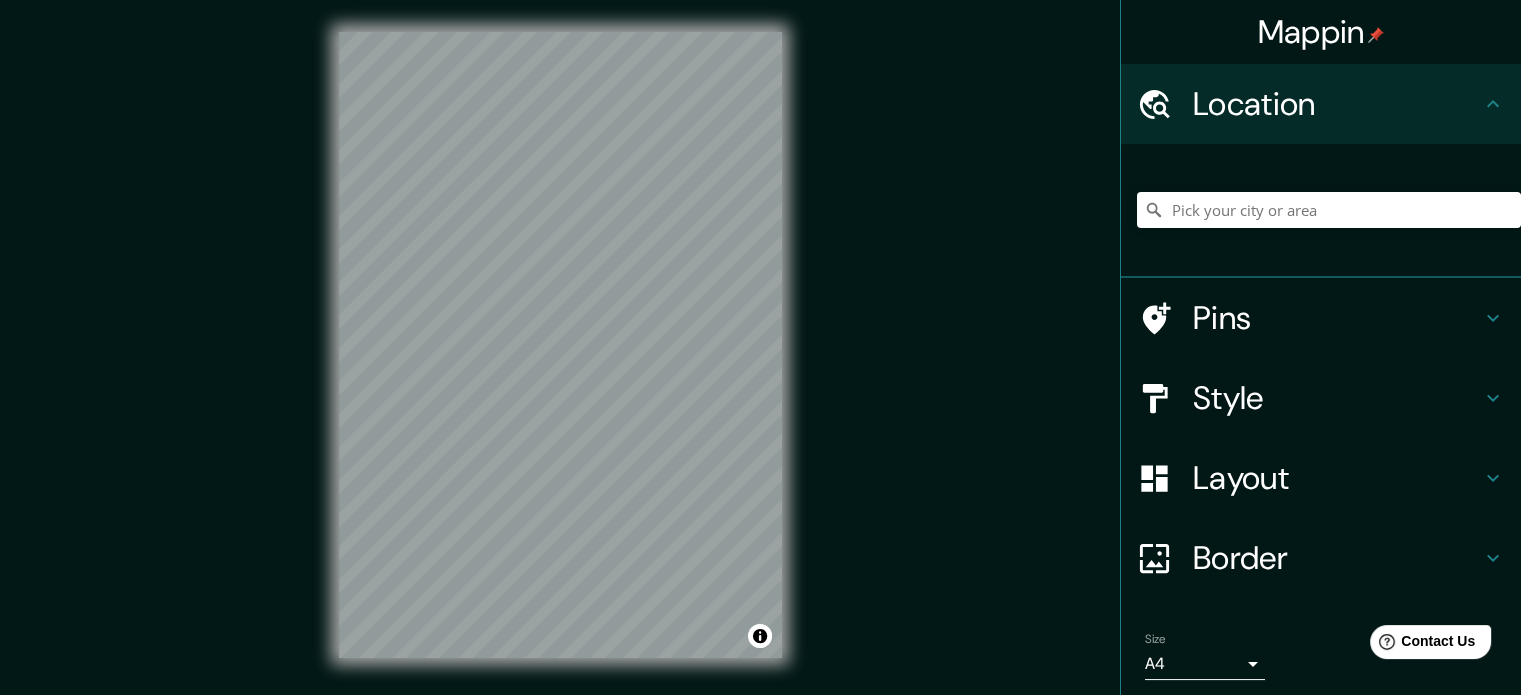 scroll, scrollTop: 0, scrollLeft: 0, axis: both 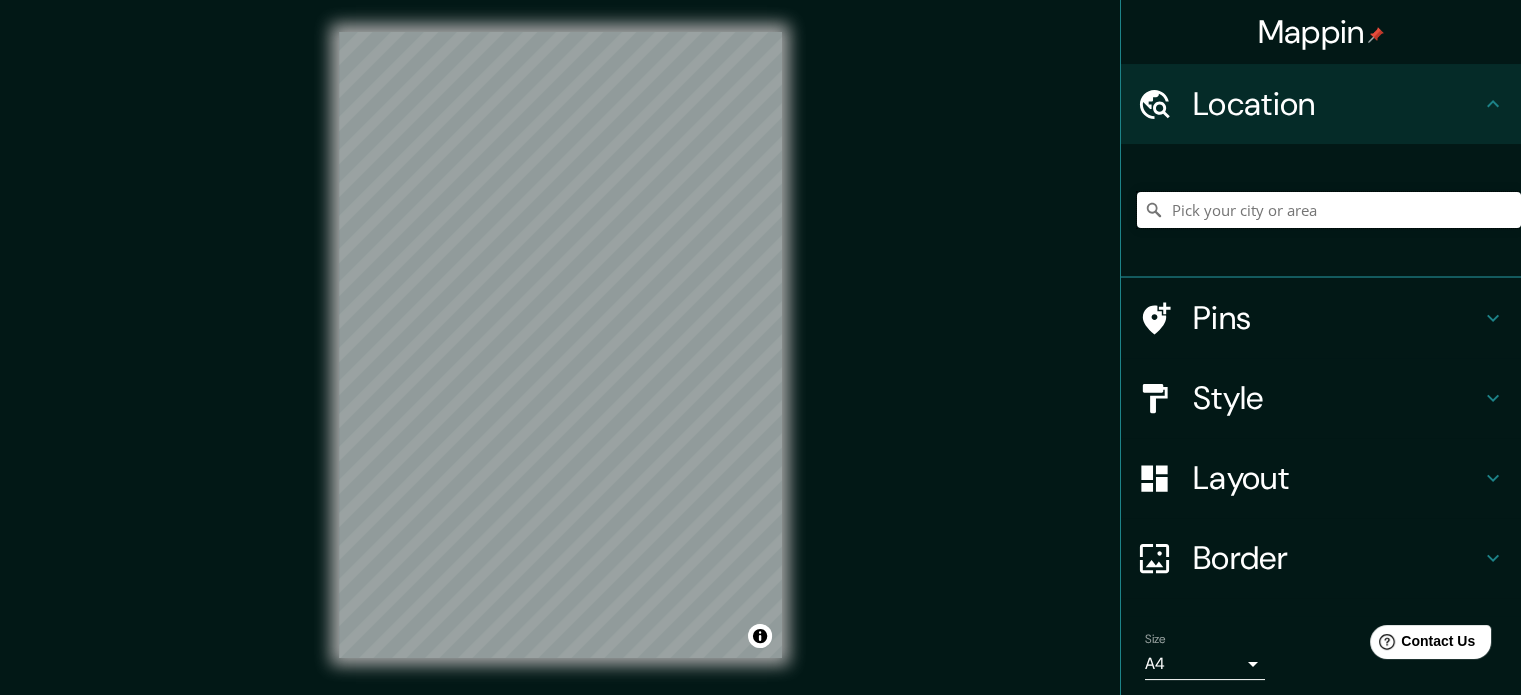 click at bounding box center (1329, 210) 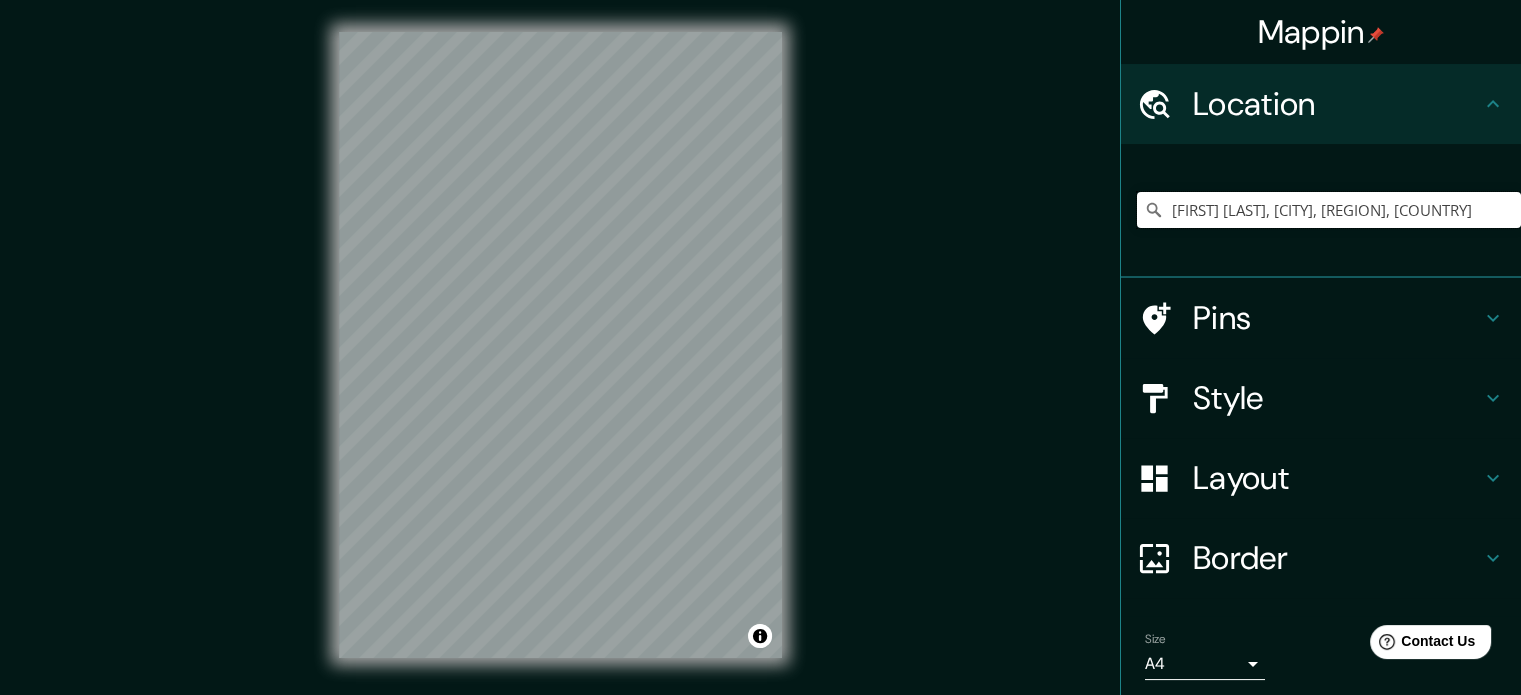 type on "[FIRST] [LAST], [CITY], [REGION], [COUNTRY]" 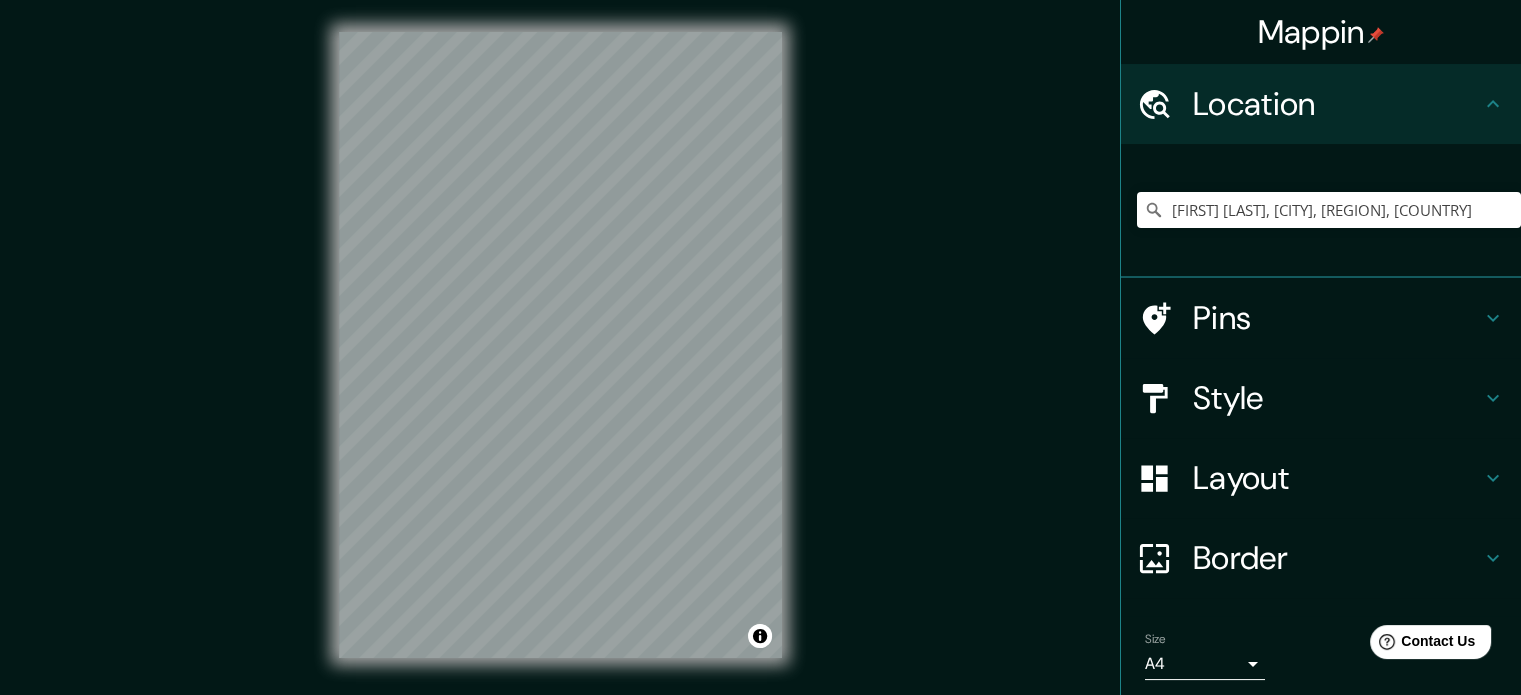 click on "Style" at bounding box center [1337, 398] 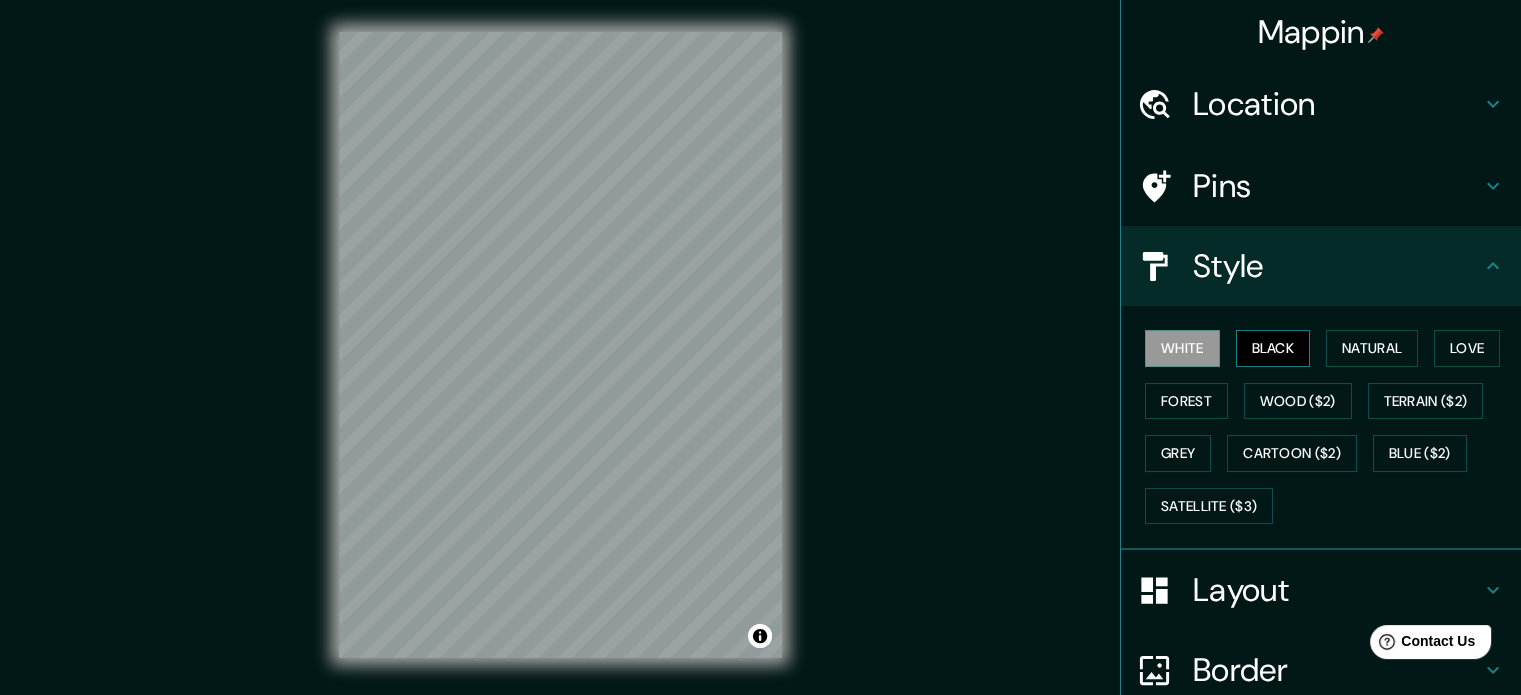 click on "Black" at bounding box center [1273, 348] 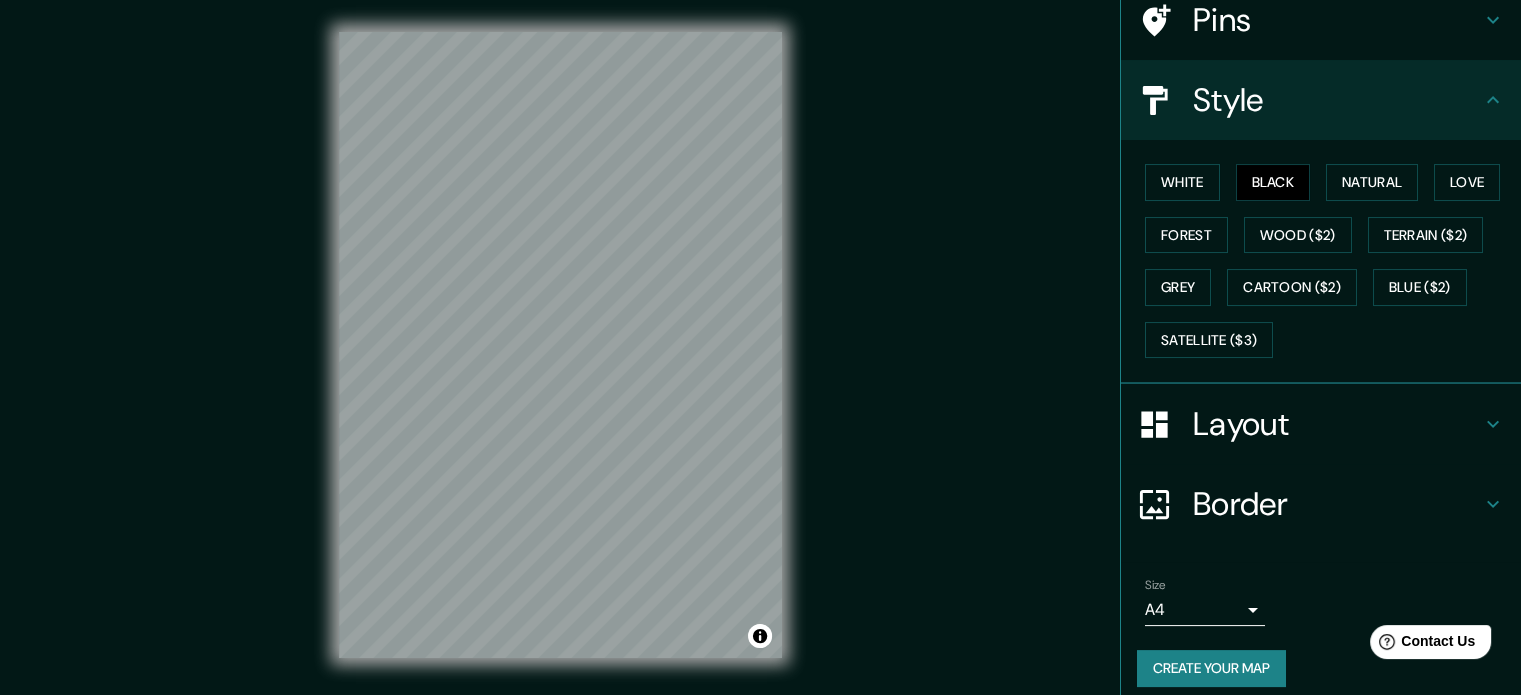 scroll, scrollTop: 178, scrollLeft: 0, axis: vertical 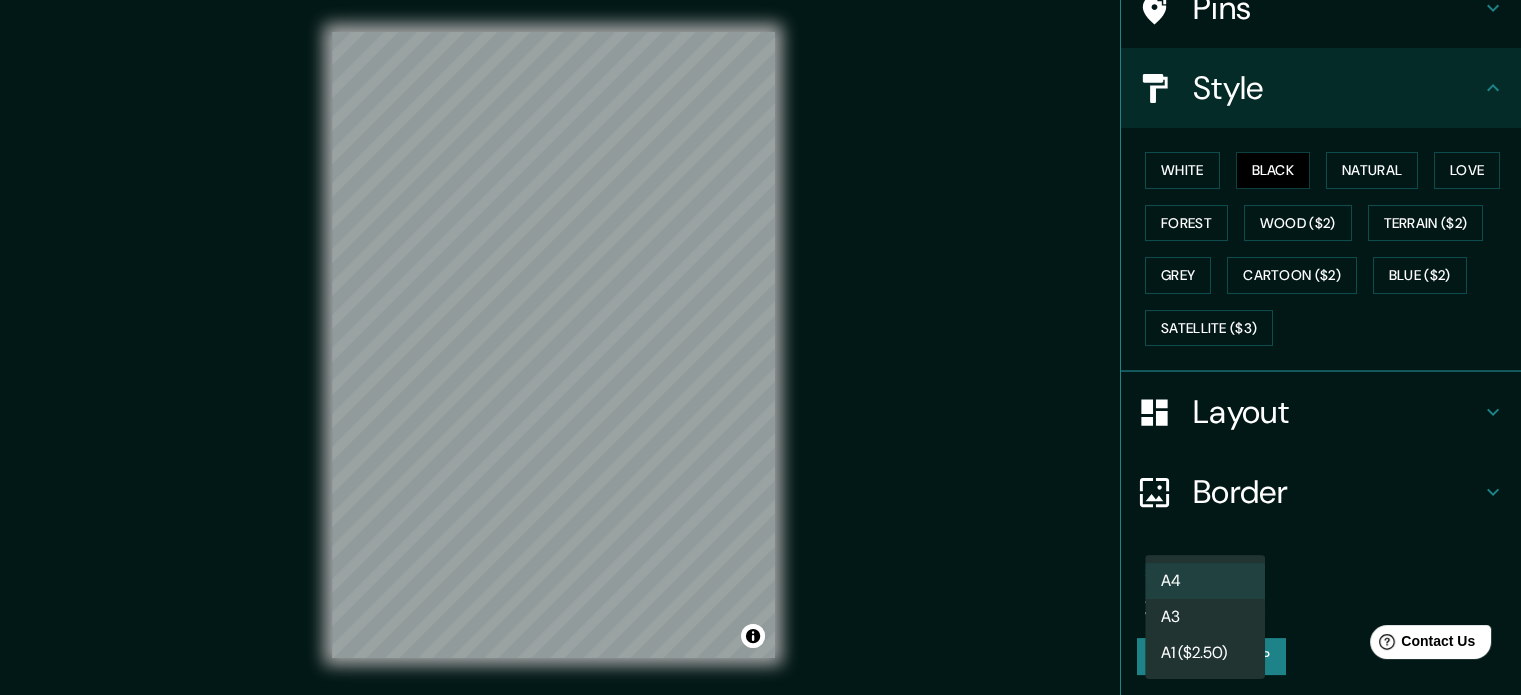 click on "Mappin Location [FIRST] [LAST], [CITY], [REGION], [COUNTRY] [FIRST] [LAST]  [CITY], [REGION], [COUNTRY] [FIRST]  [LAST], [REGION] [POSTAL_CODE], [COUNTRY] [FIRST] [LAST]  [CITY], [REGION] [POSTAL_CODE], [COUNTRY] [FIRST]  Villa Real, [CITY], [POSTAL_CODE], [COUNTRY] Pasaje [FIRST]  [CITY], [REGION] [POSTAL_CODE], [COUNTRY] Pins Style White Black Natural Love Forest Wood ($2) Terrain ($2) Grey Cartoon ($2) Blue ($2) Satellite ($3) Layout Border Choose a border.  Hint : you can make layers of the frame opaque to create some cool effects. None Simple Transparent Fancy Size A4 single Create your map © Mapbox   © OpenStreetMap   Improve this map Any problems, suggestions, or concerns please email    help@example.com . . . A4 A3 A1 ($2.50)" at bounding box center (760, 347) 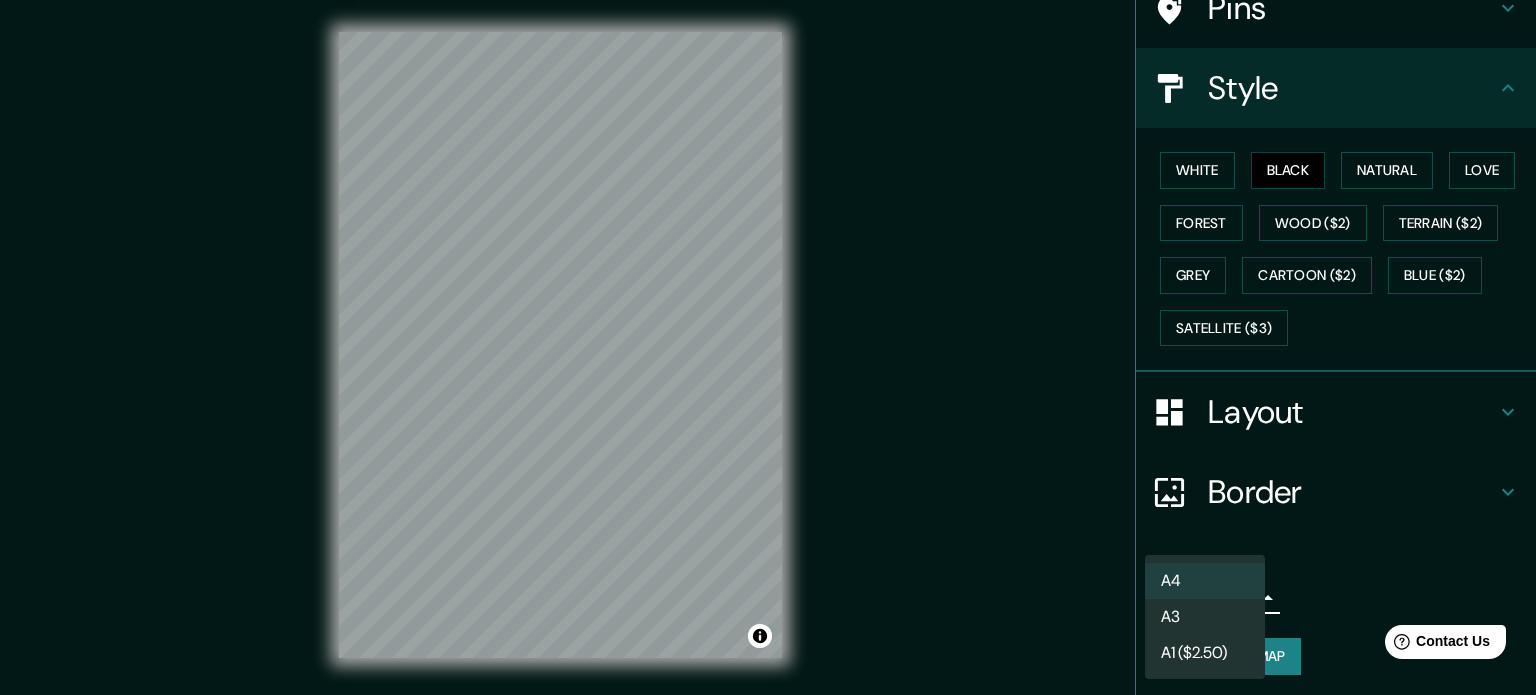 click on "A4" at bounding box center [1205, 581] 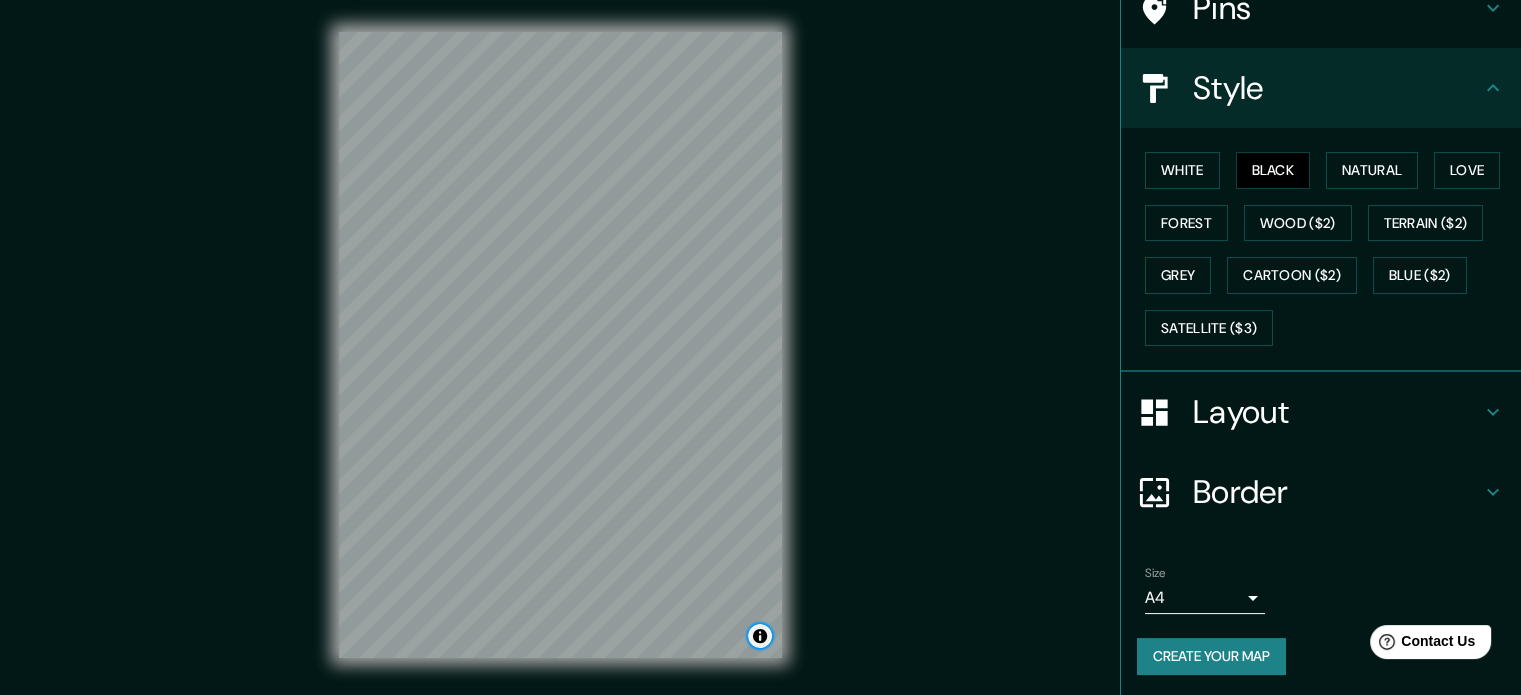click at bounding box center [760, 636] 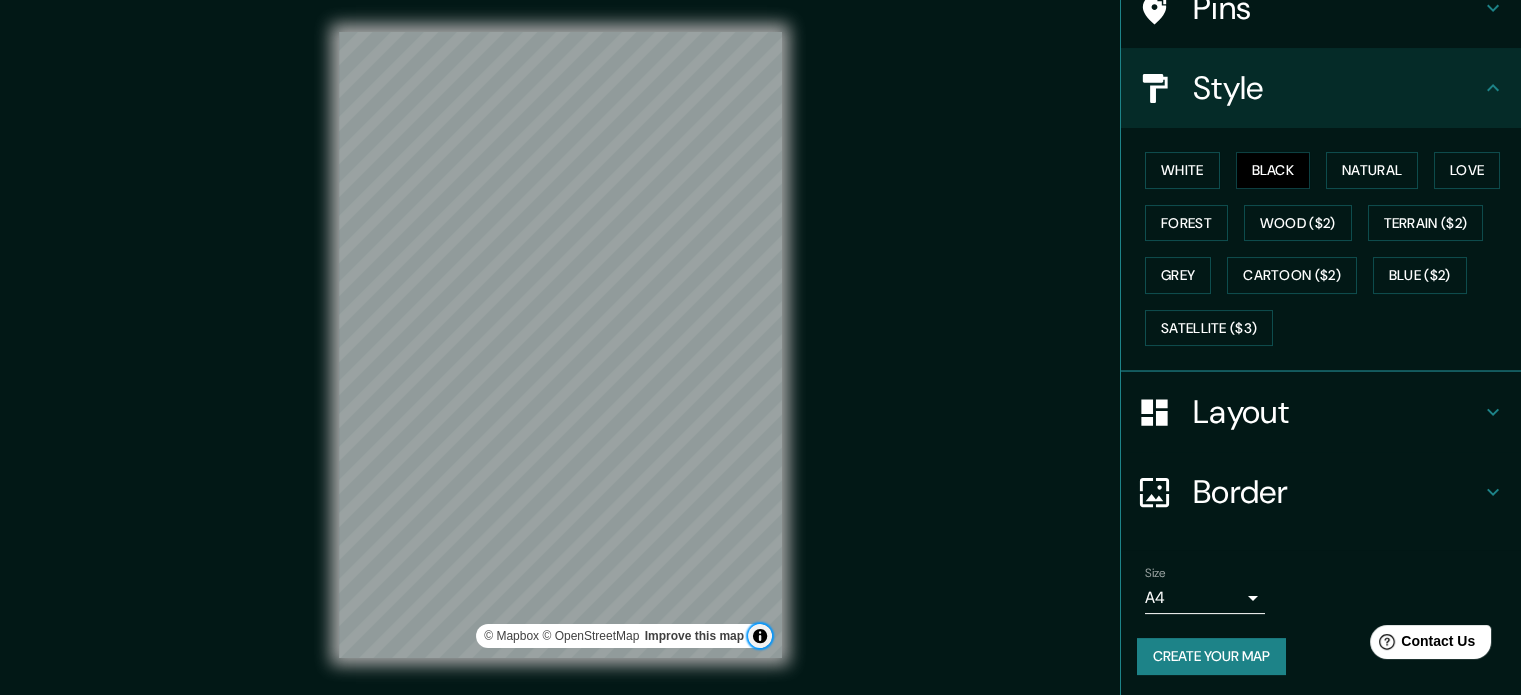 click at bounding box center [760, 636] 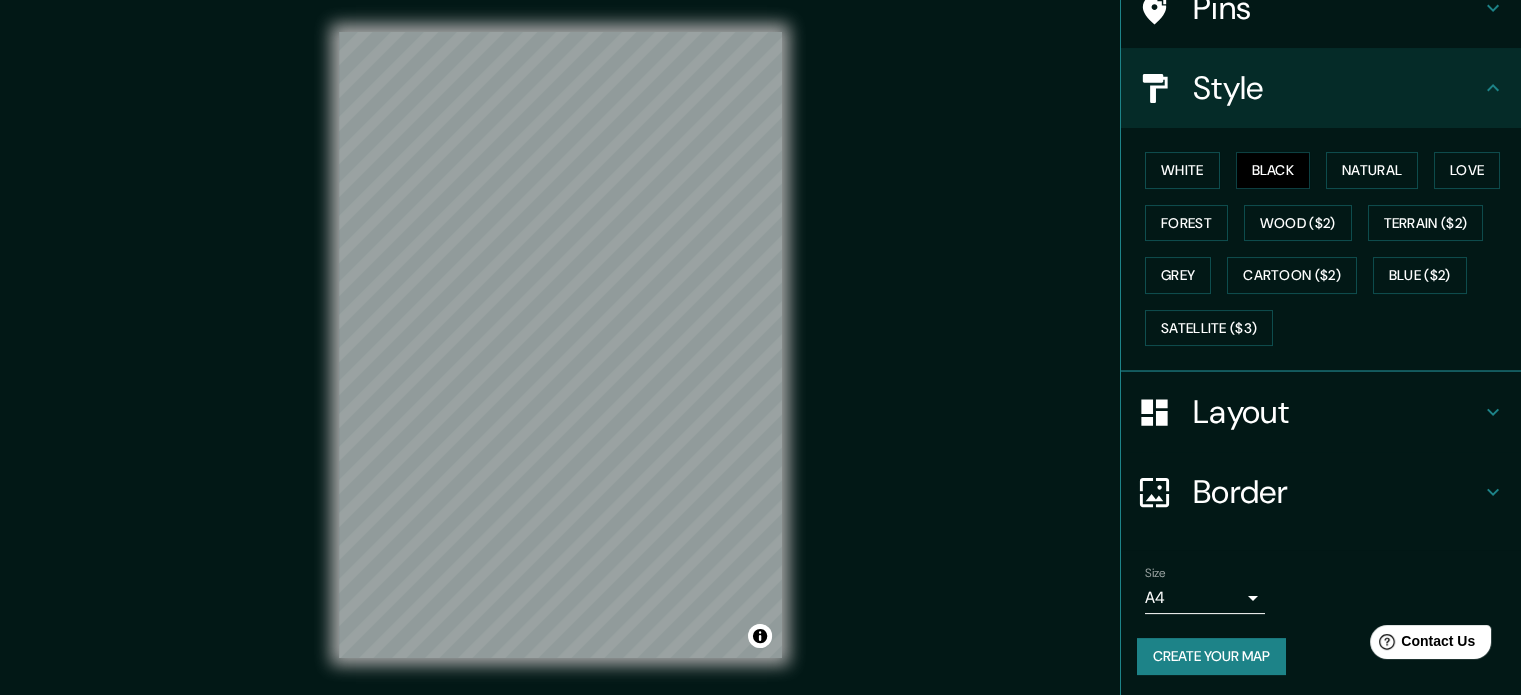click on "Layout" at bounding box center [1337, 412] 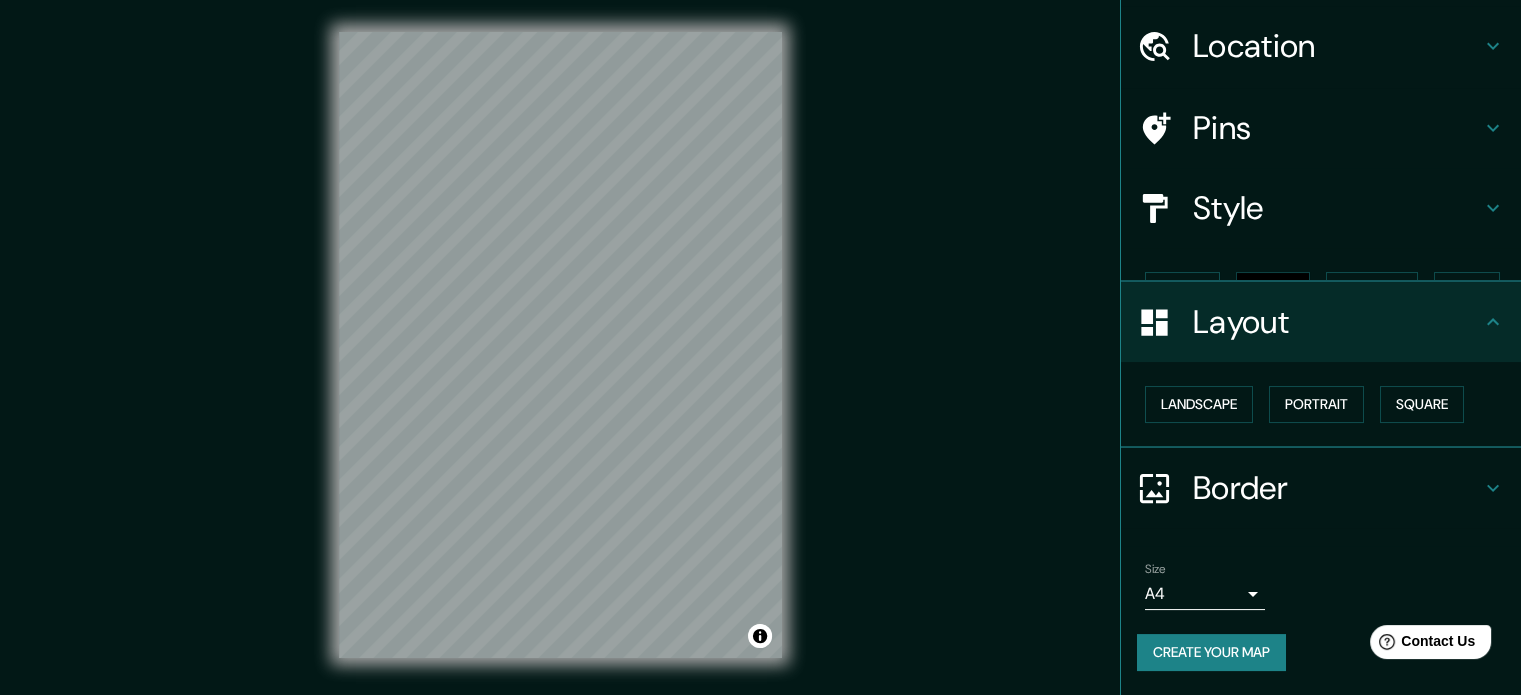 scroll, scrollTop: 22, scrollLeft: 0, axis: vertical 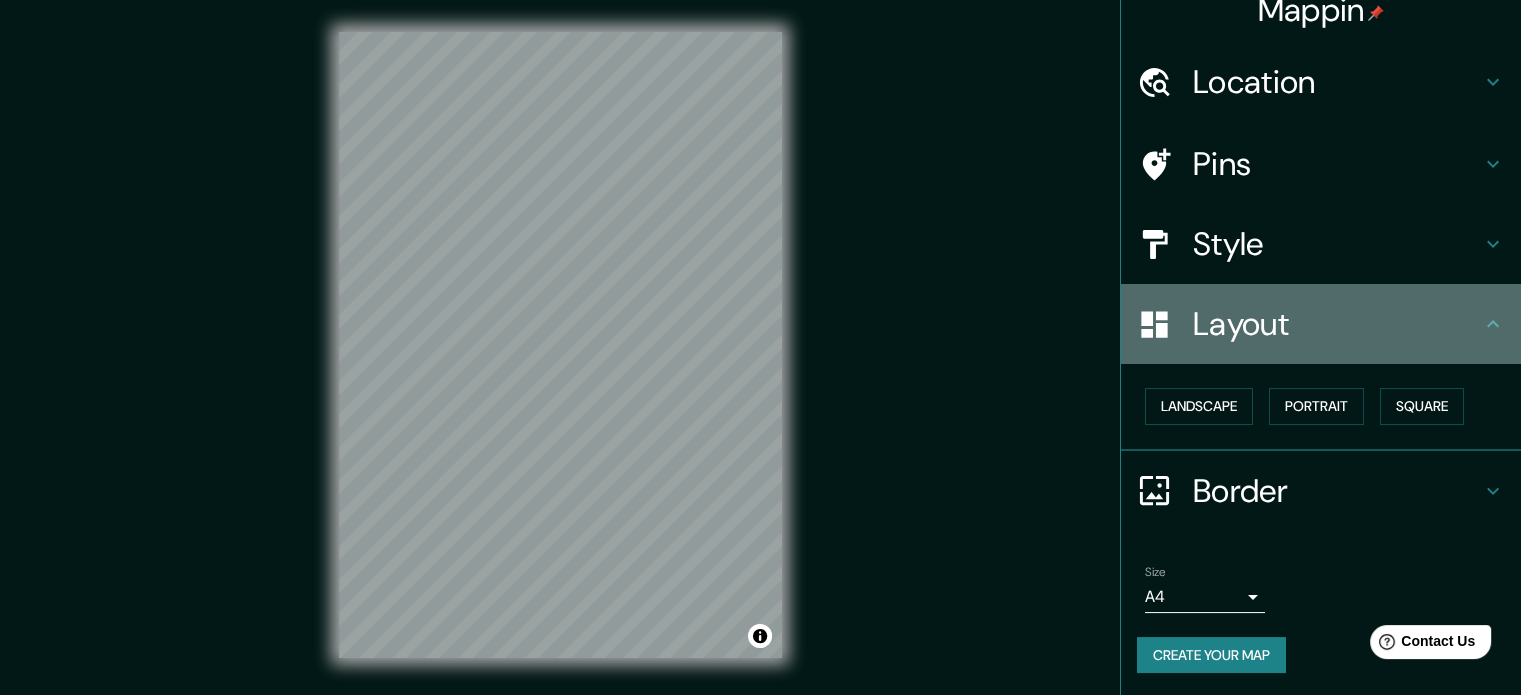 click on "Layout" at bounding box center (1321, 324) 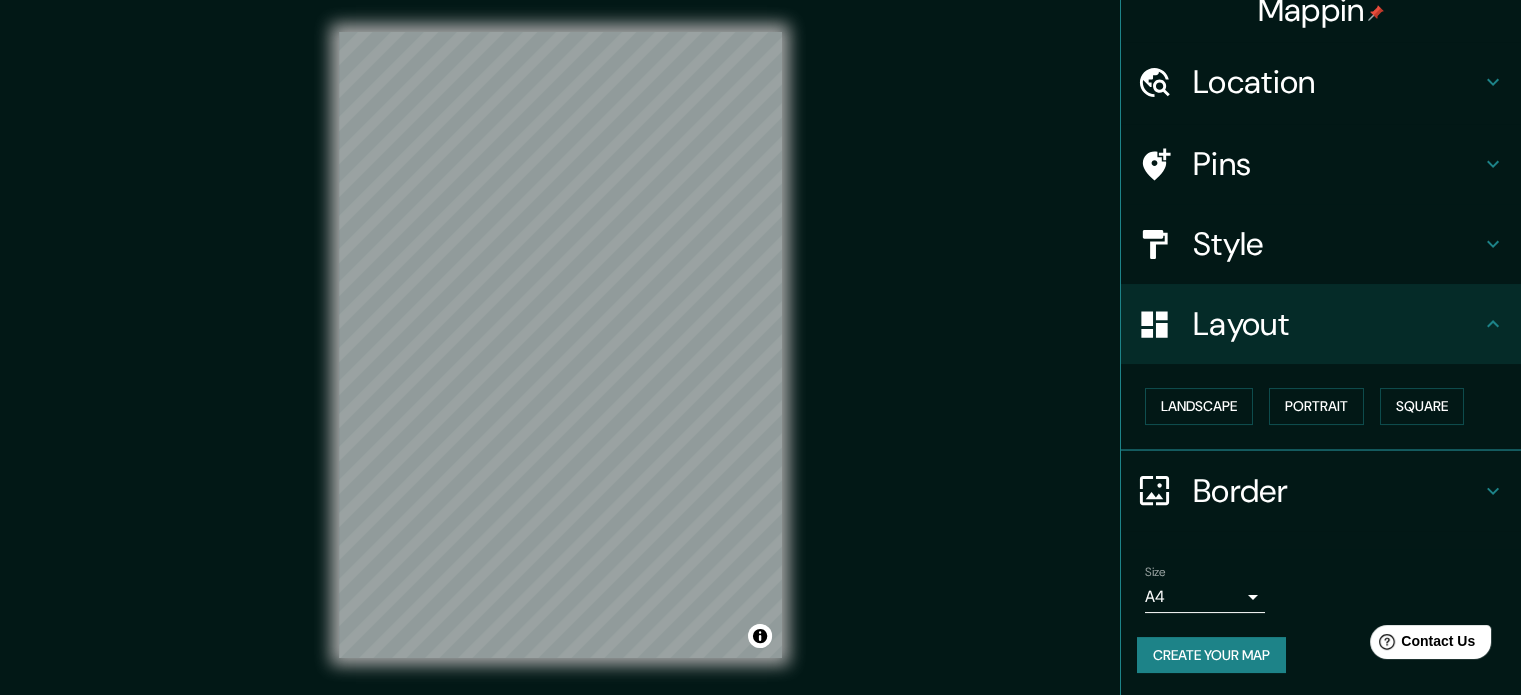 click on "Border" at bounding box center (1337, 491) 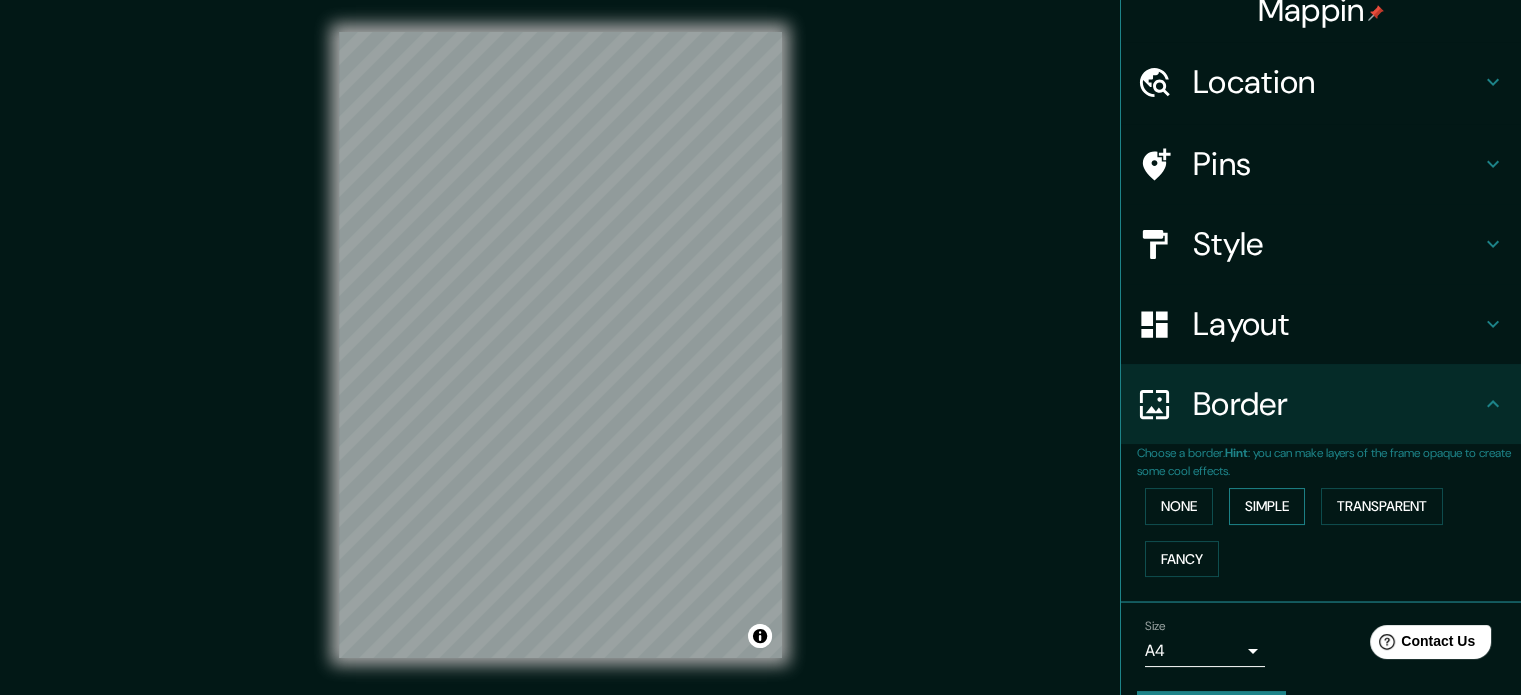 click on "Simple" at bounding box center (1267, 506) 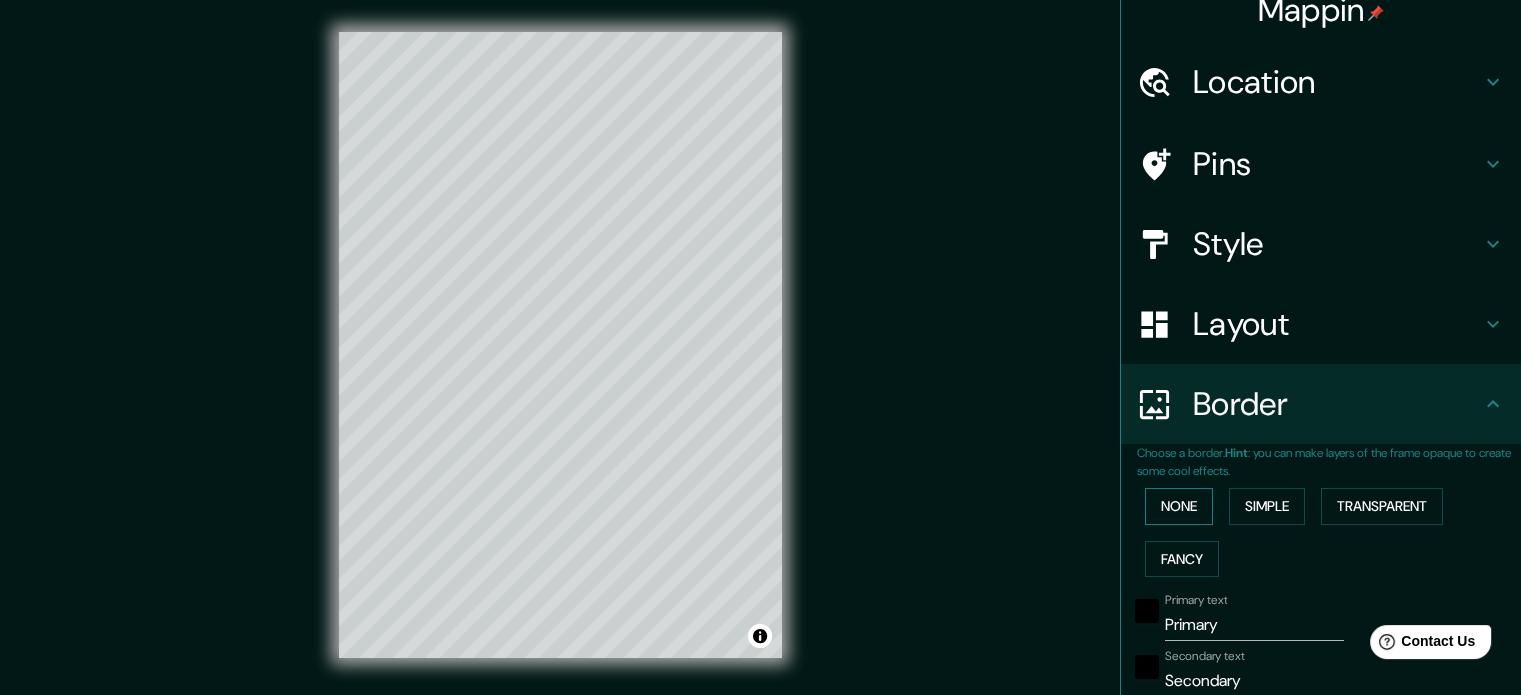 click on "None" at bounding box center (1179, 506) 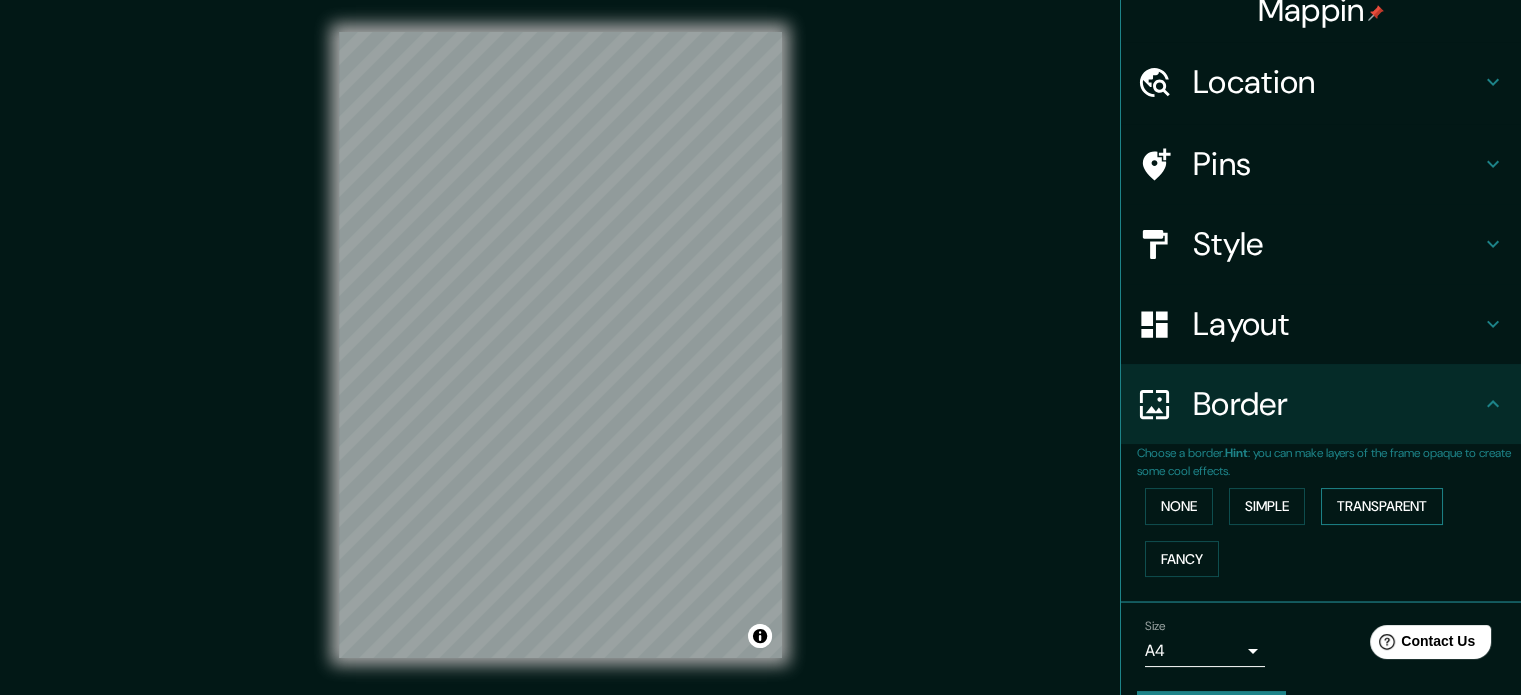 click on "Transparent" at bounding box center [1382, 506] 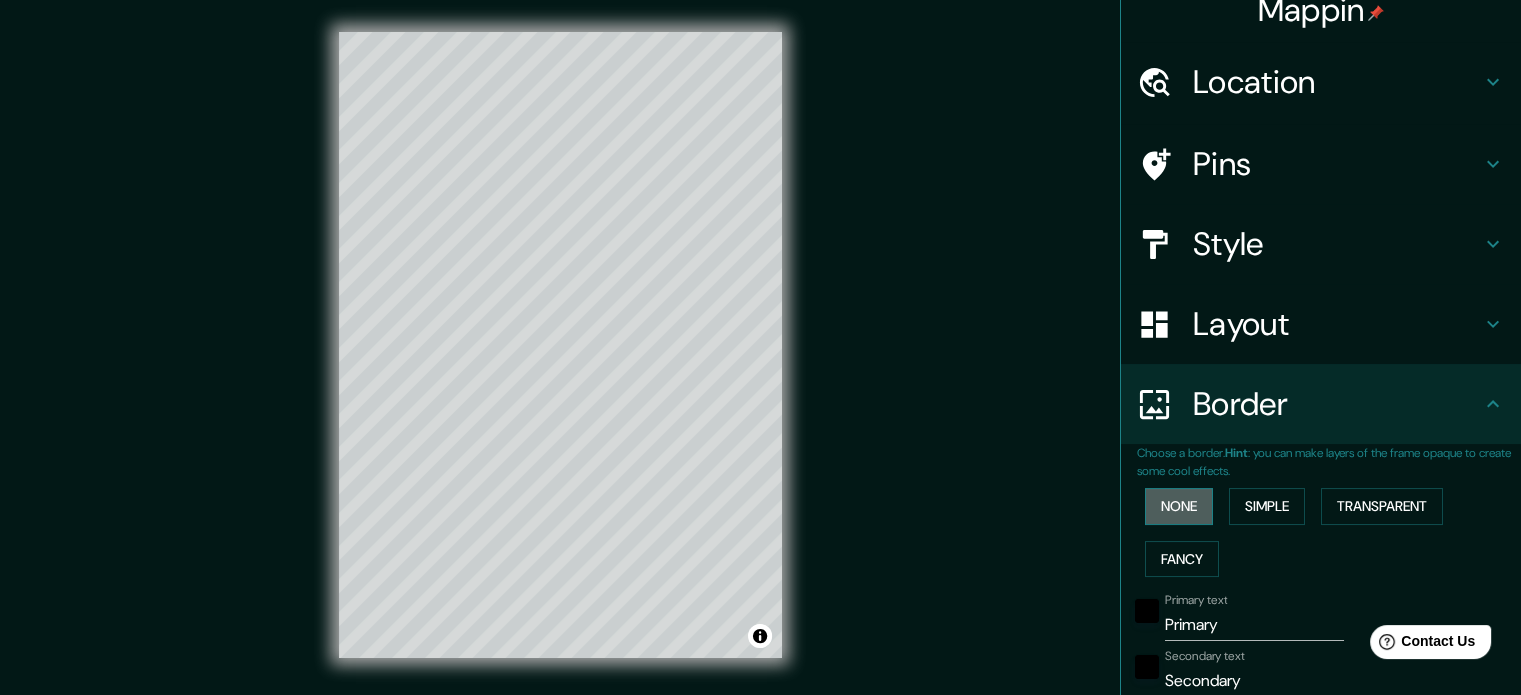 click on "None" at bounding box center (1179, 506) 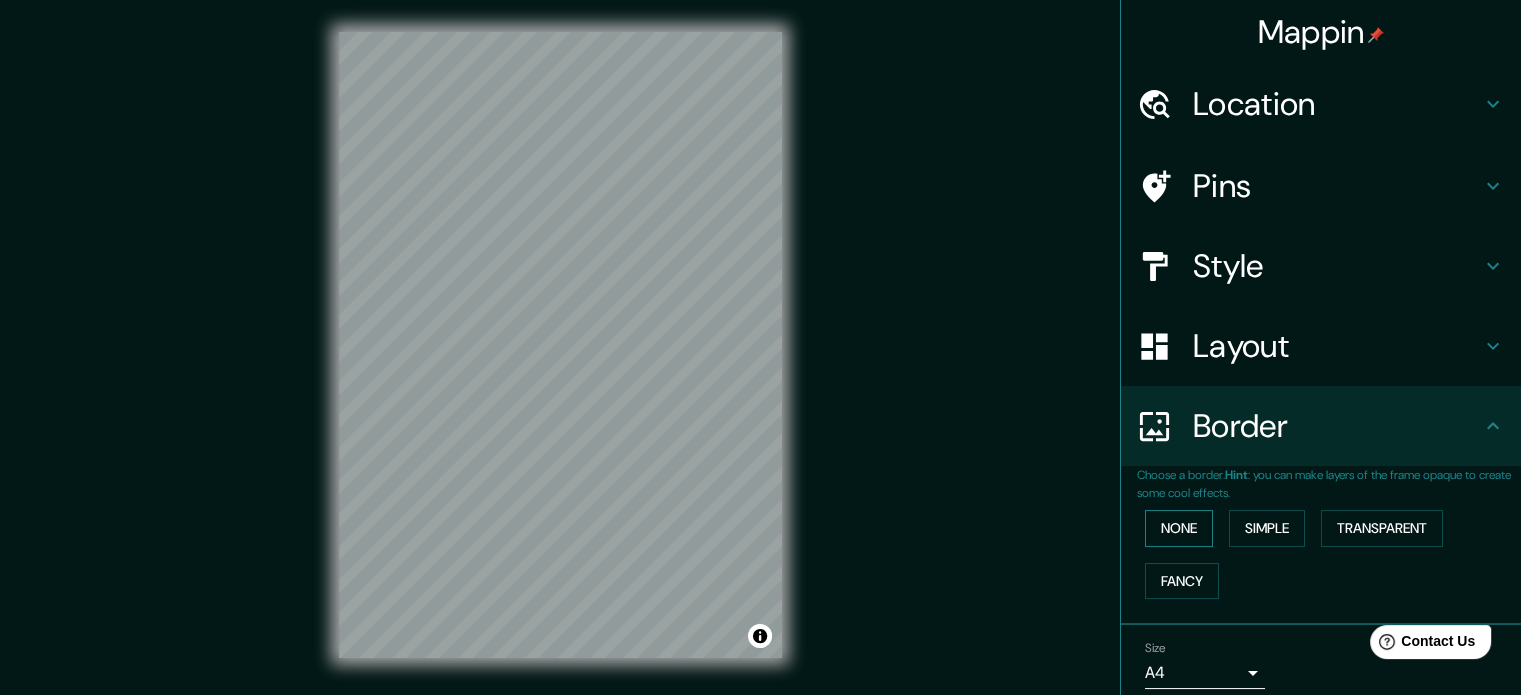 scroll, scrollTop: 0, scrollLeft: 0, axis: both 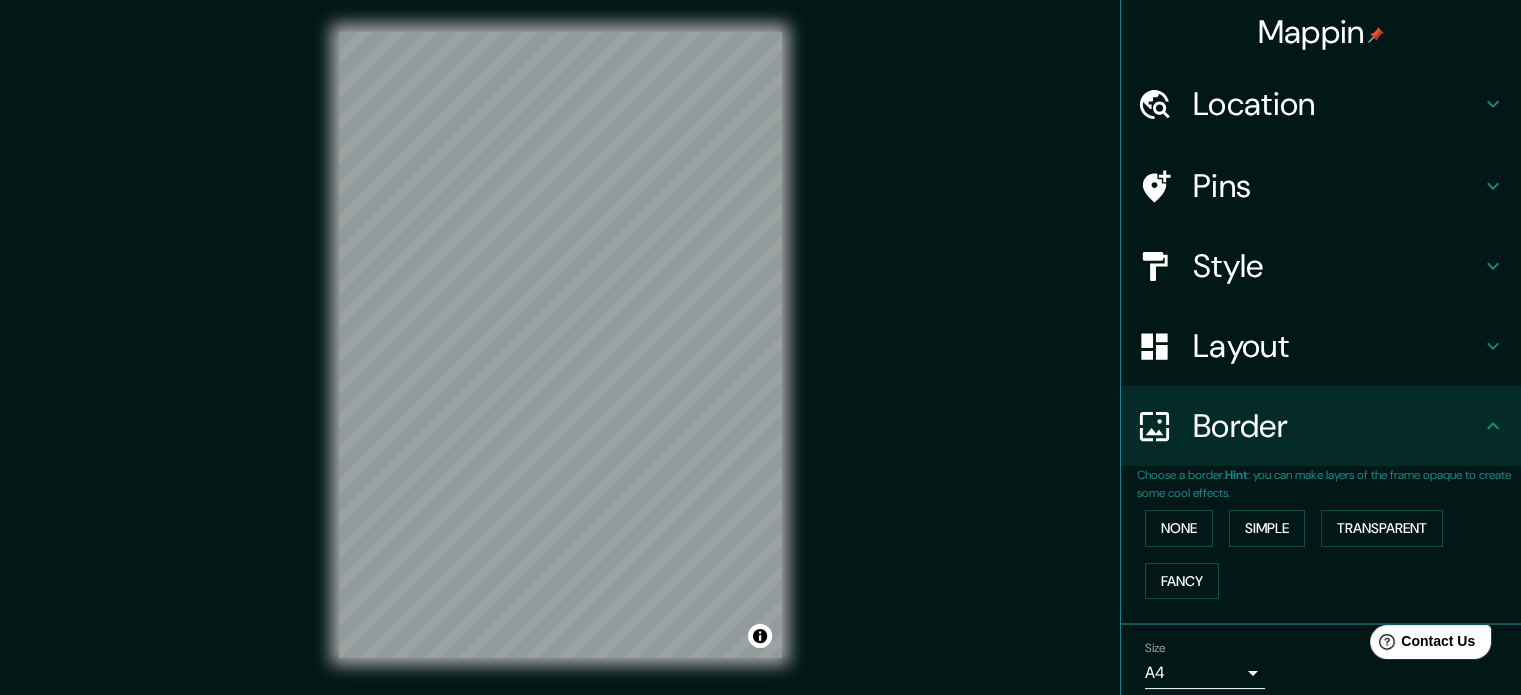 click on "Pins" at bounding box center [1321, 186] 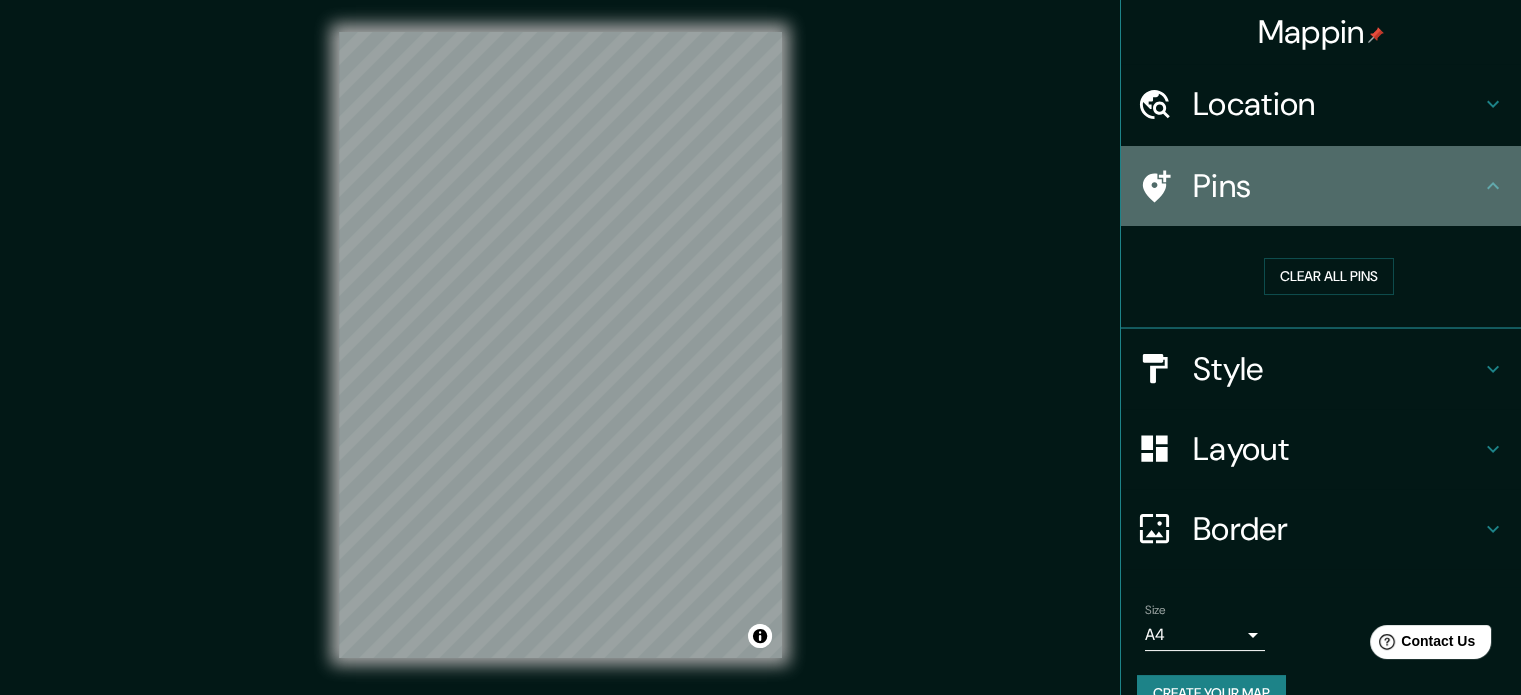 click on "Pins" at bounding box center [1321, 186] 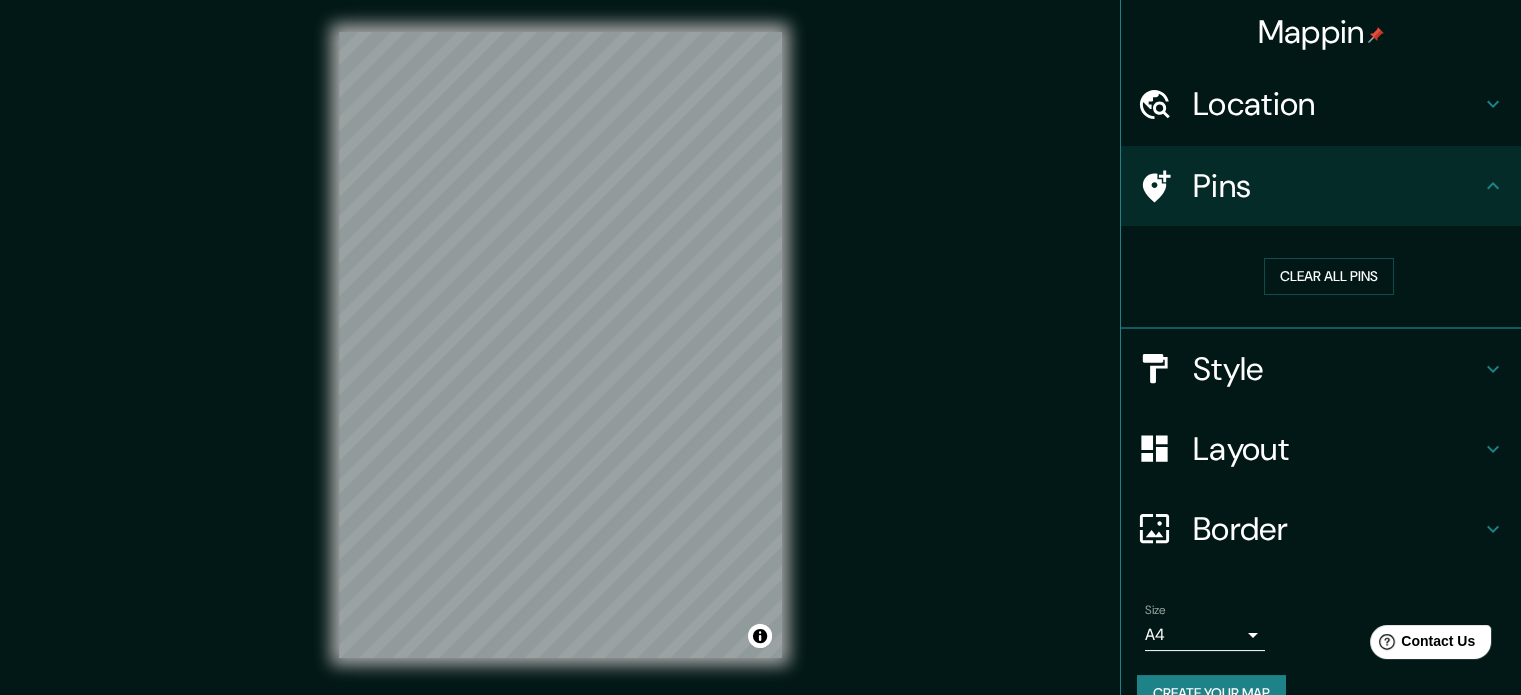 click on "Location" at bounding box center (1337, 104) 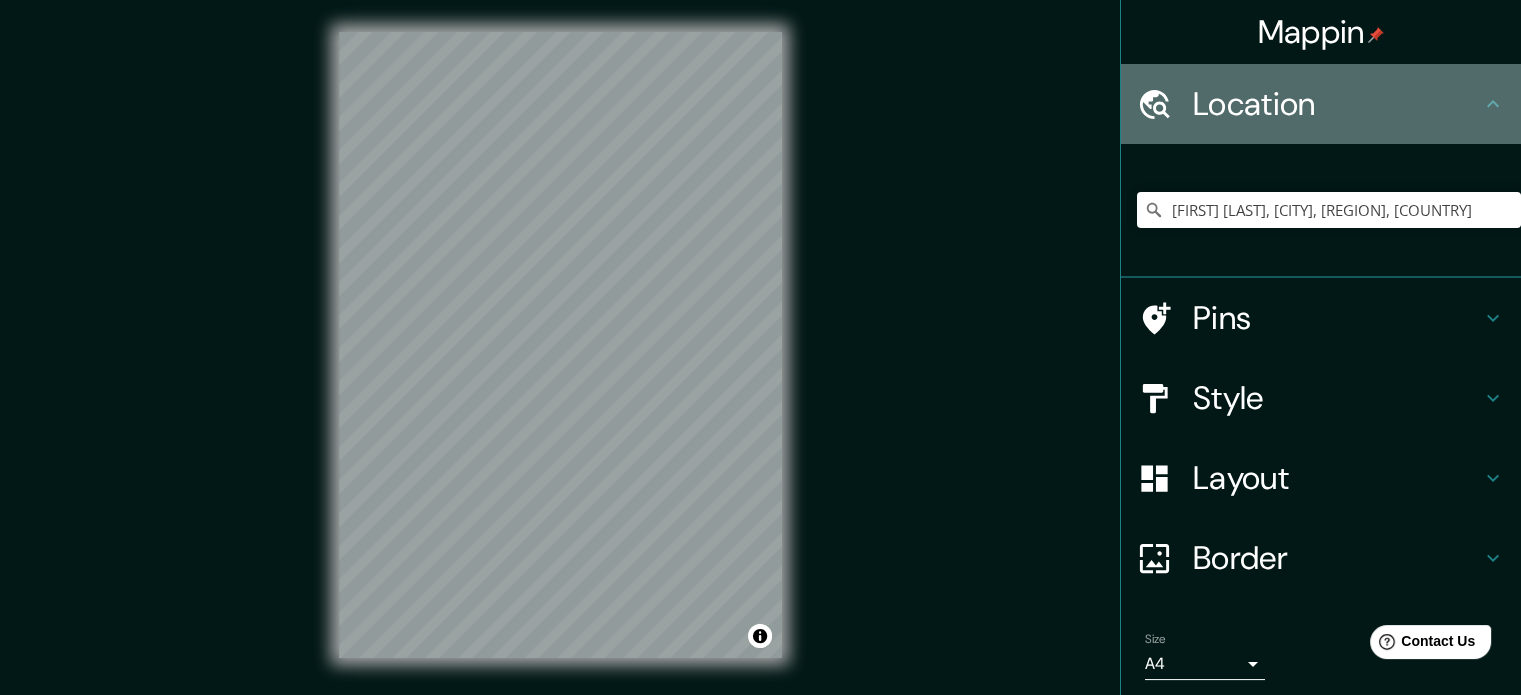 click on "Location" at bounding box center [1337, 104] 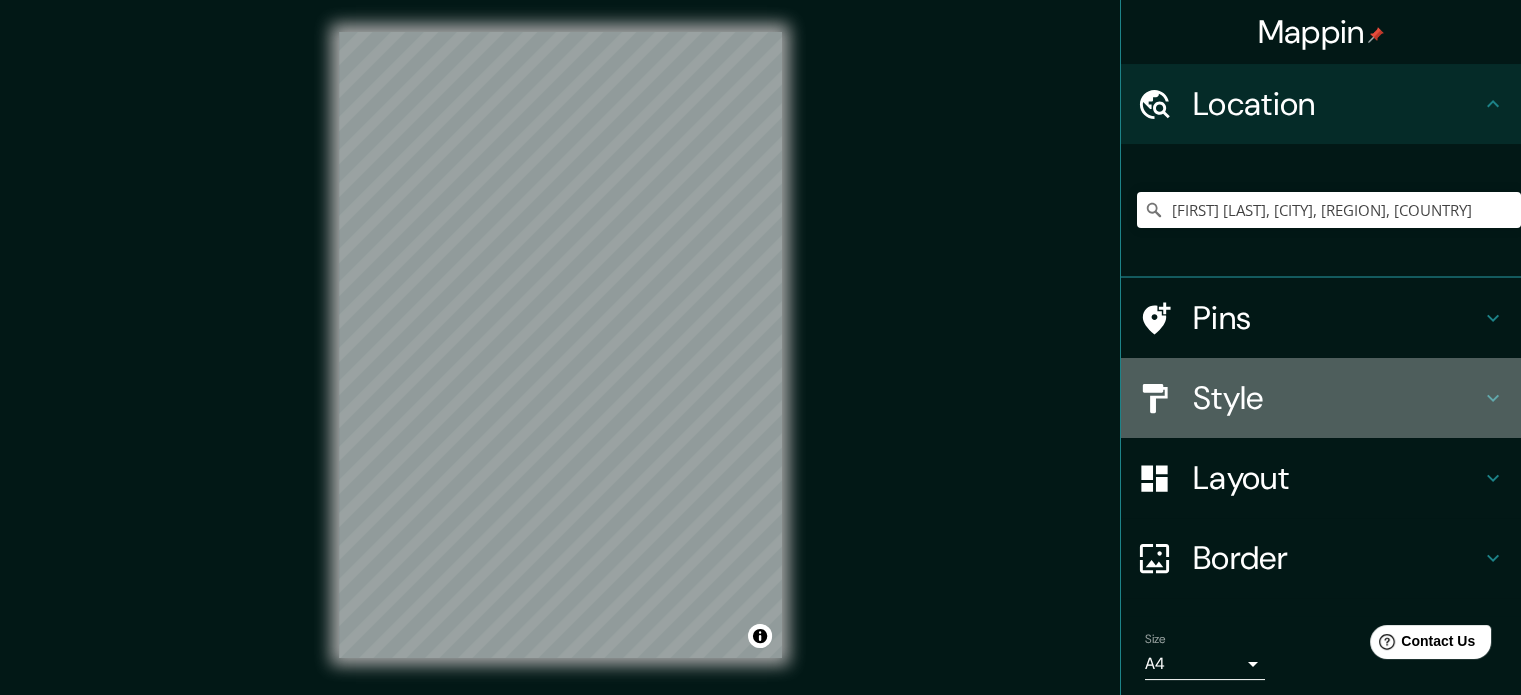 click on "Style" at bounding box center (1337, 398) 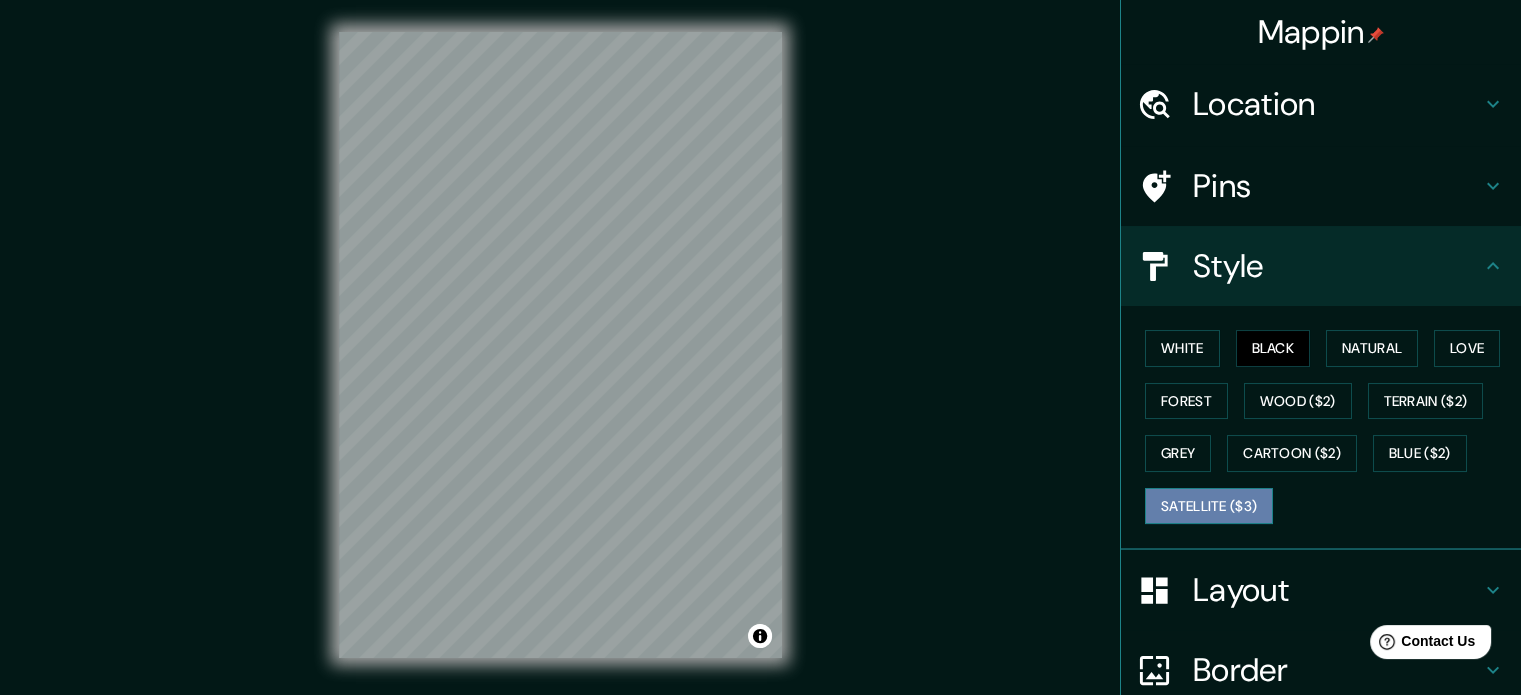 click on "Satellite ($3)" at bounding box center [1209, 506] 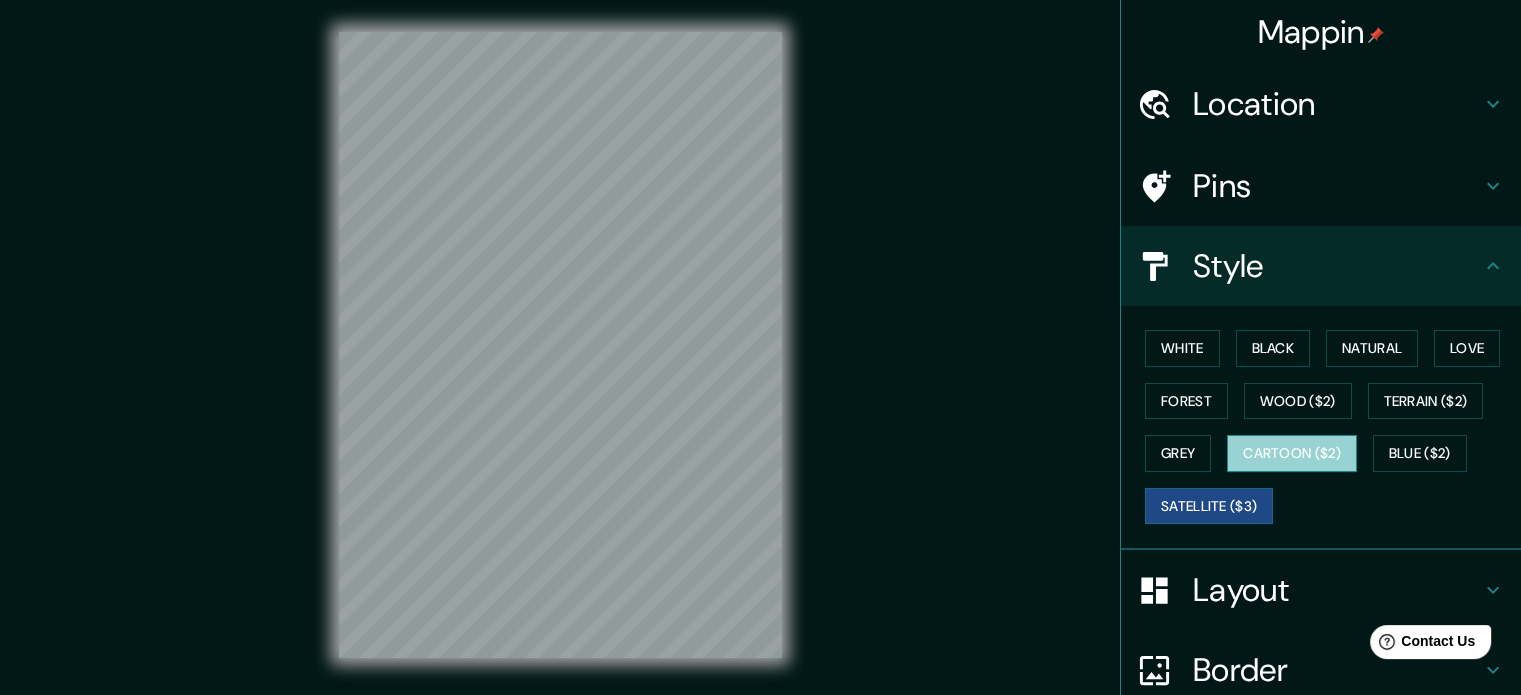 click on "Cartoon ($2)" at bounding box center (1292, 453) 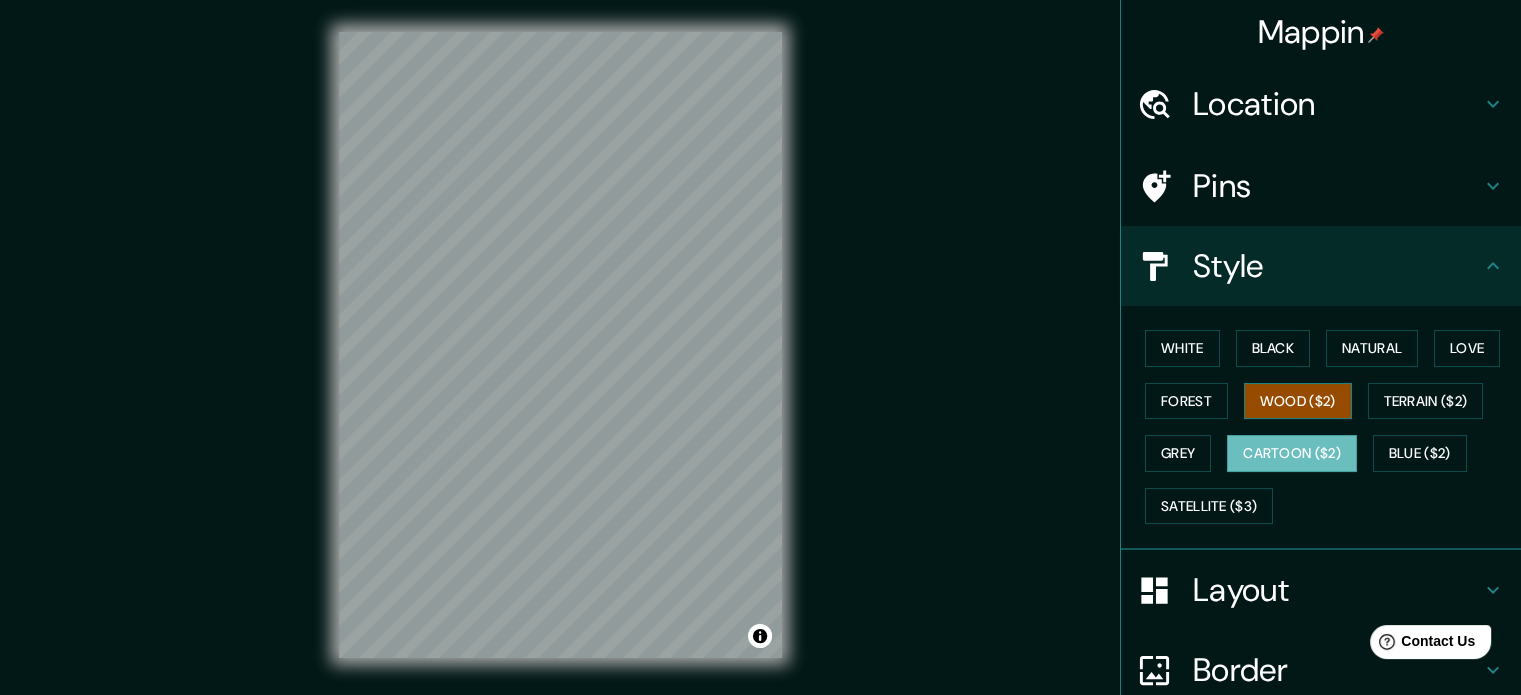 click on "Wood ($2)" at bounding box center [1298, 401] 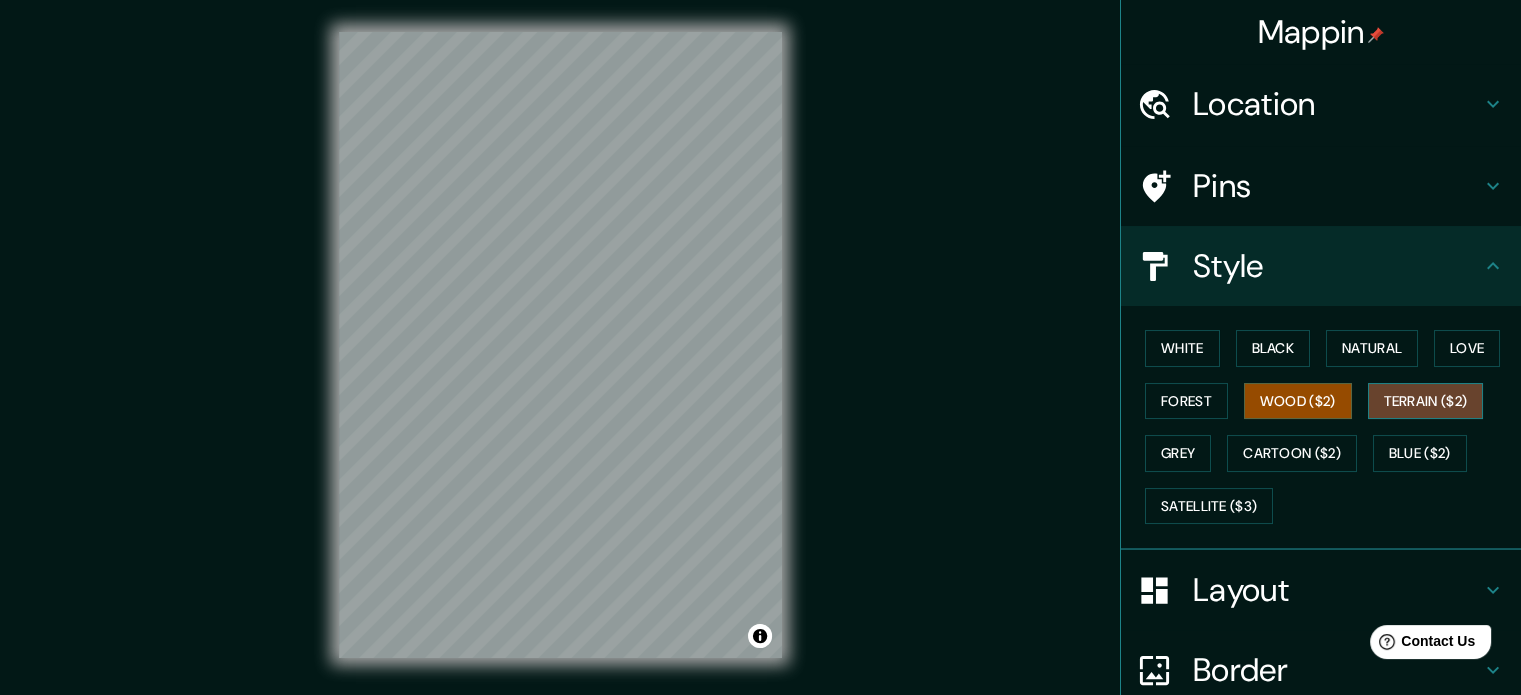click on "Terrain ($2)" at bounding box center [1426, 401] 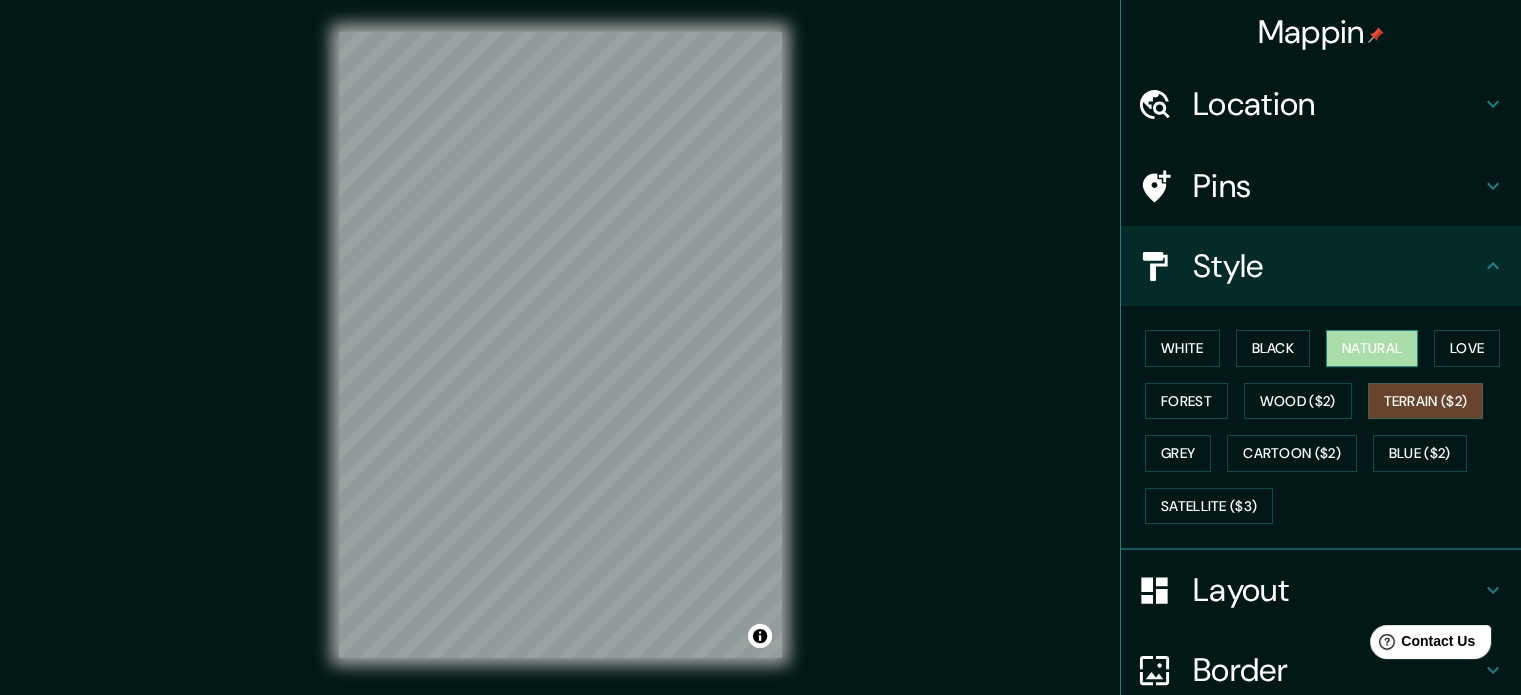 click on "Natural" at bounding box center (1372, 348) 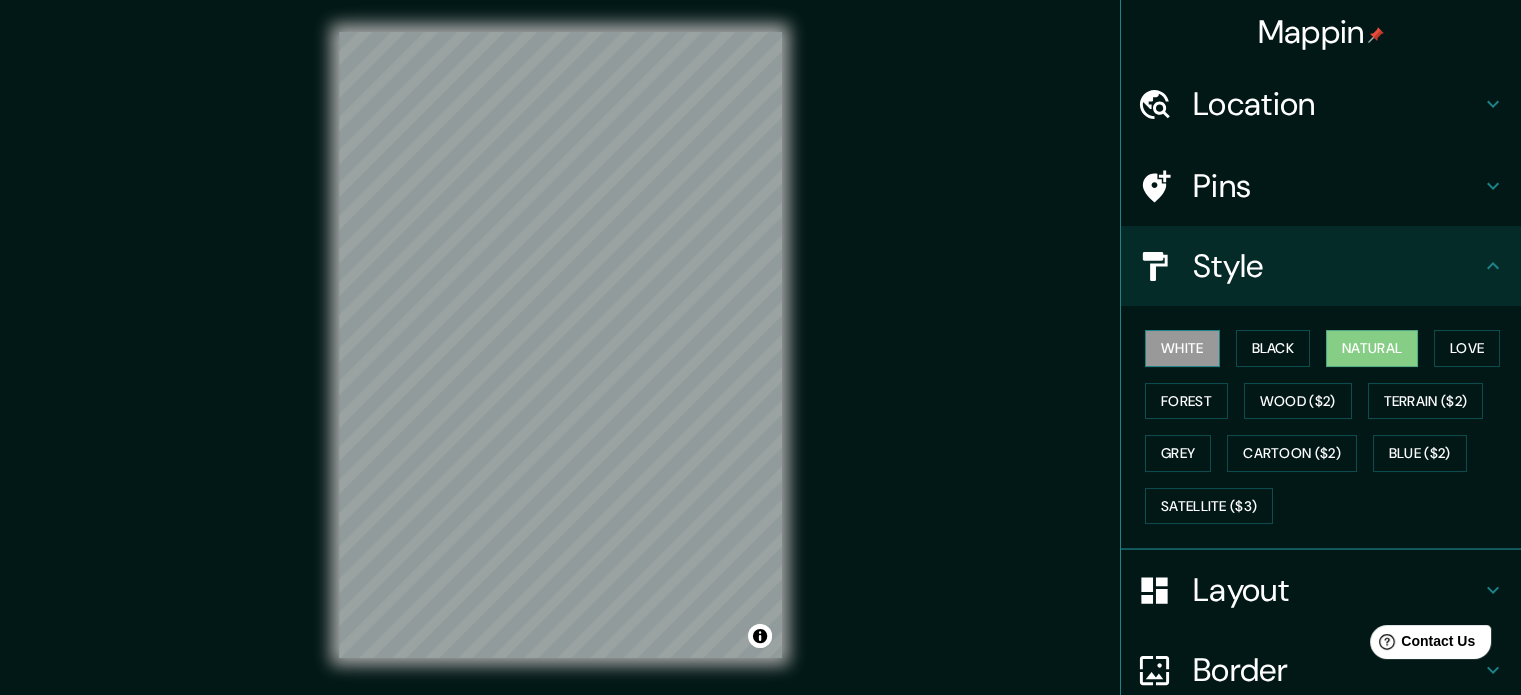 click on "White" at bounding box center [1182, 348] 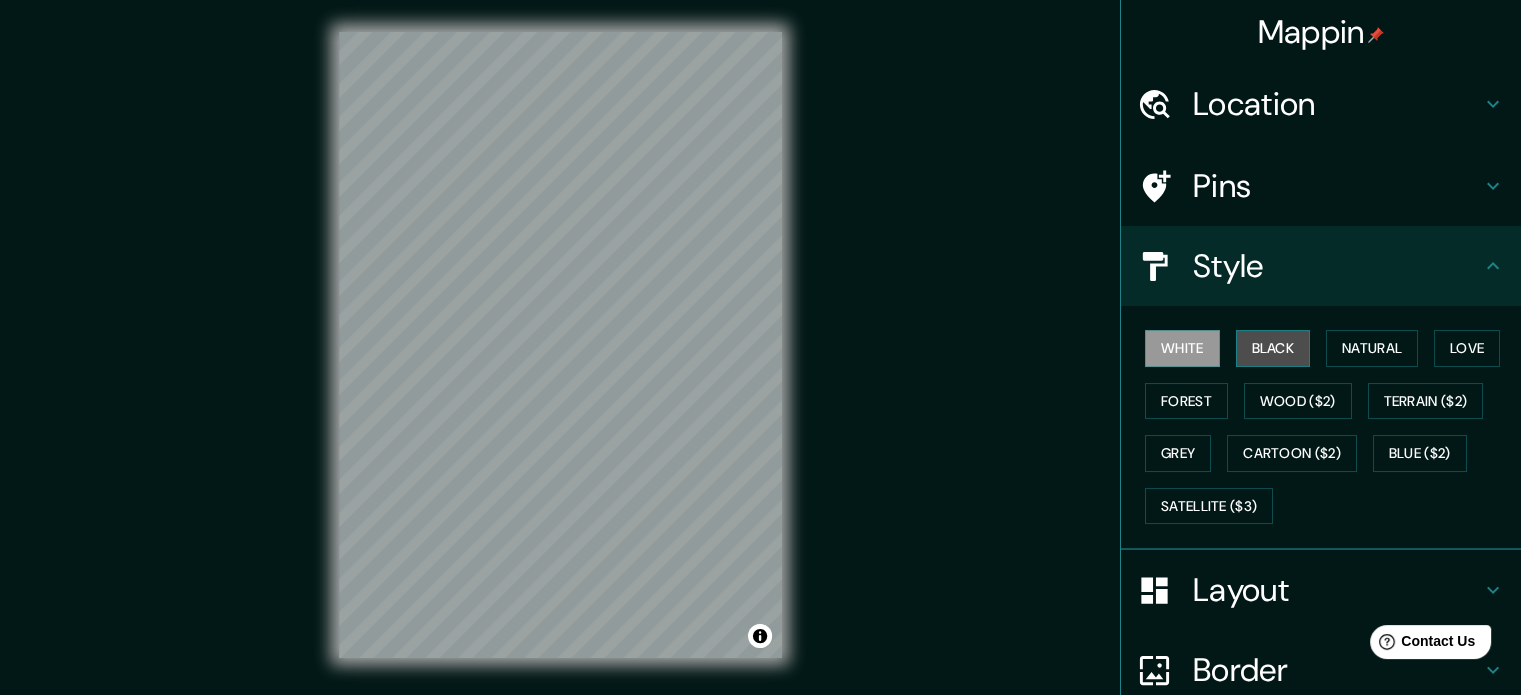 click on "Black" at bounding box center (1273, 348) 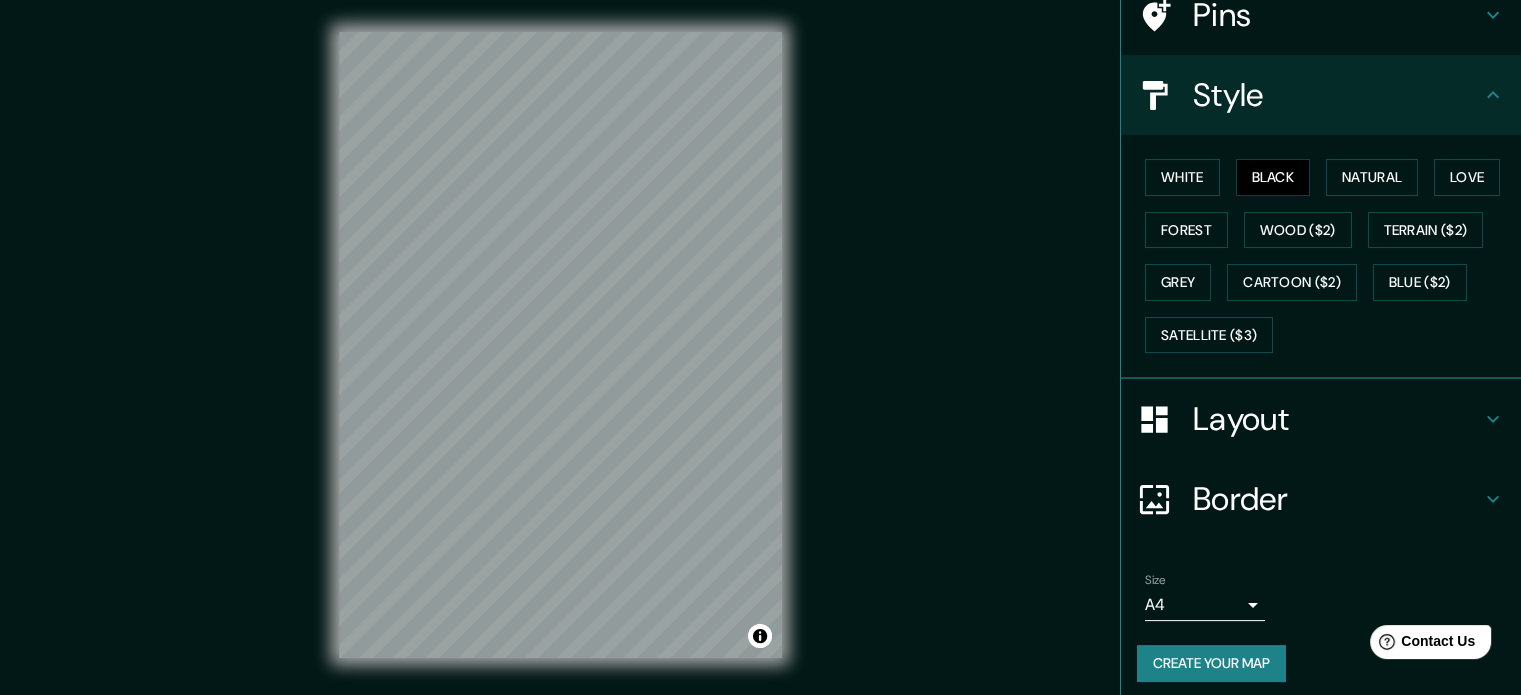 scroll, scrollTop: 178, scrollLeft: 0, axis: vertical 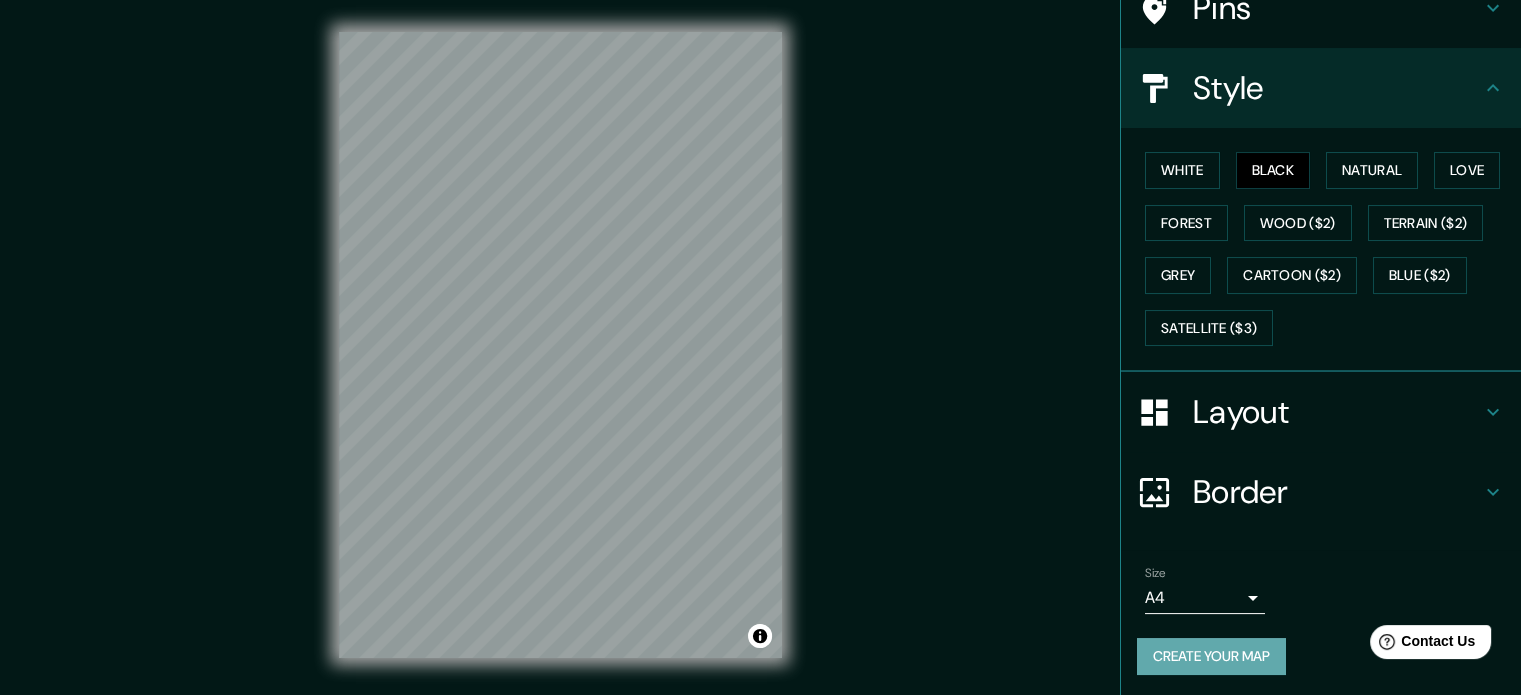 click on "Create your map" at bounding box center [1211, 656] 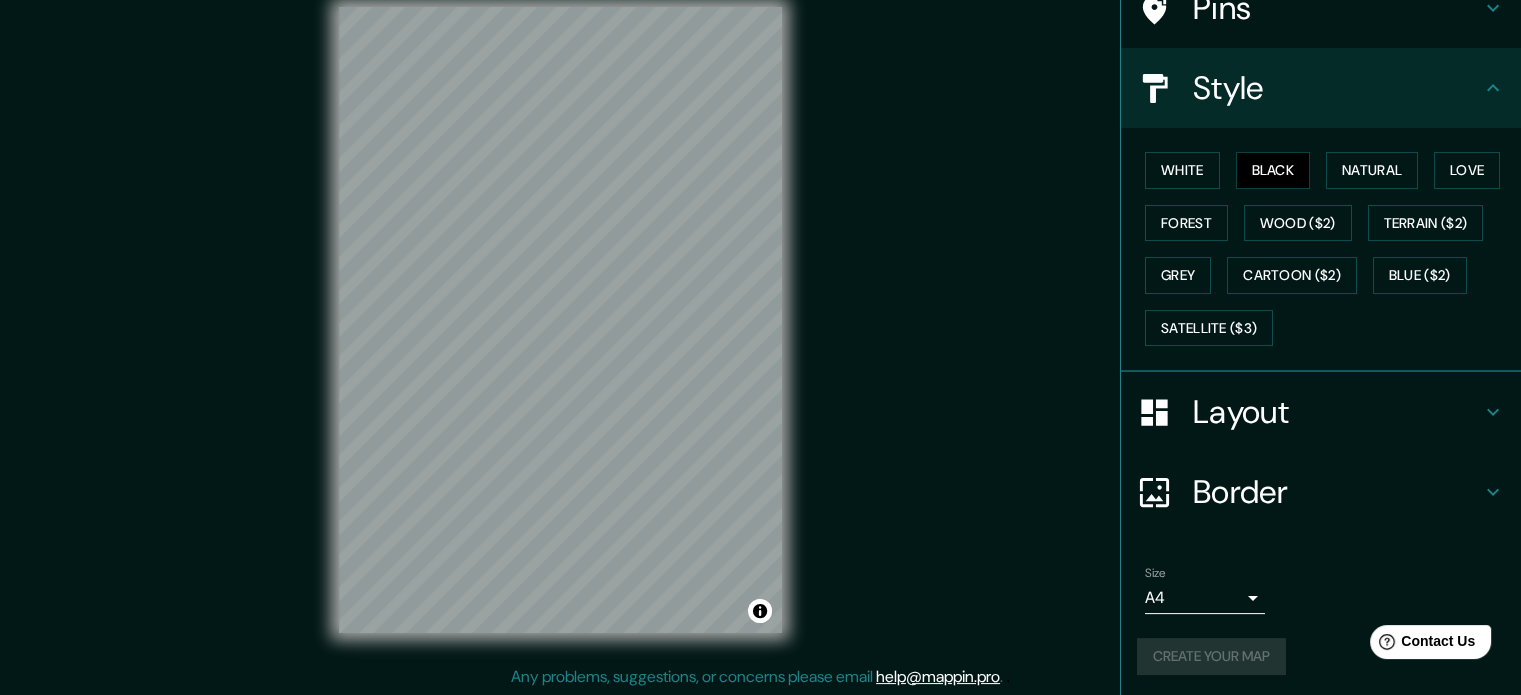 scroll, scrollTop: 26, scrollLeft: 0, axis: vertical 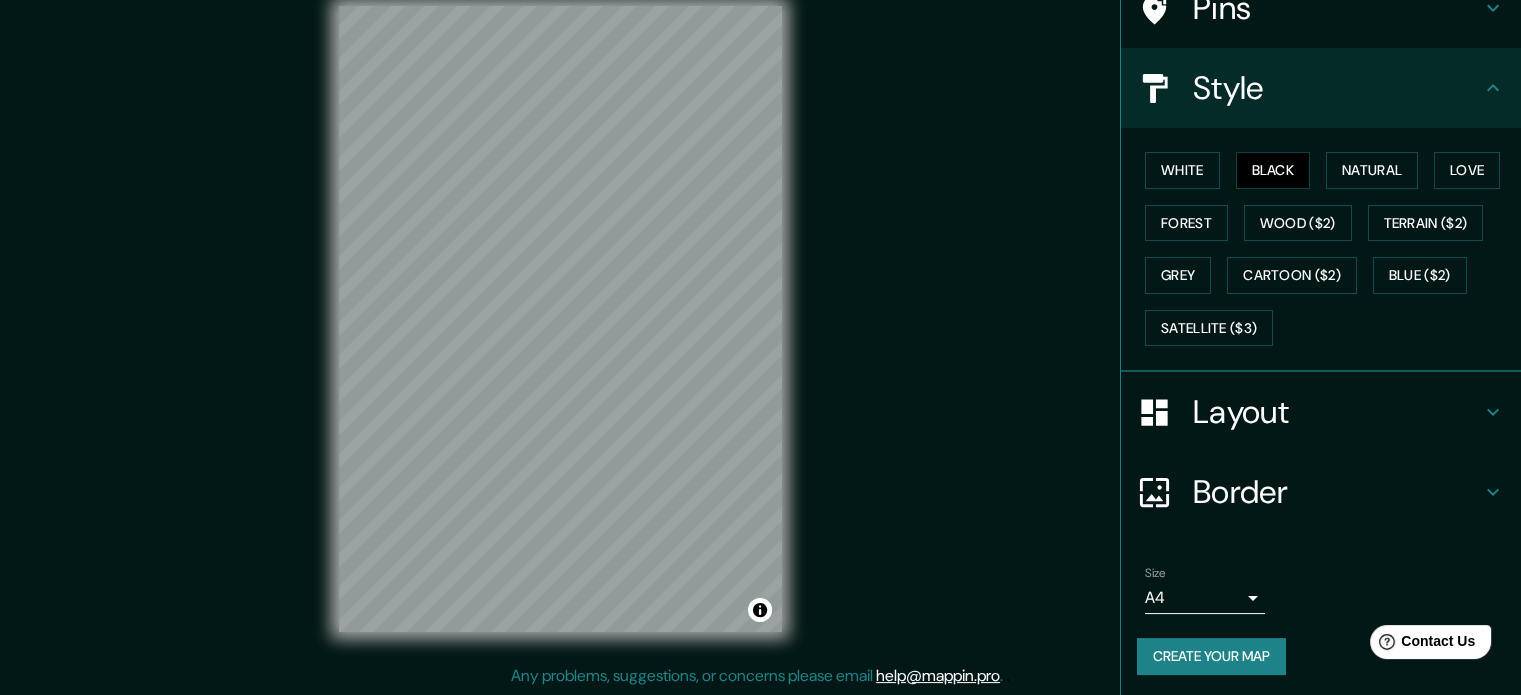 click on "Create your map" at bounding box center (1211, 656) 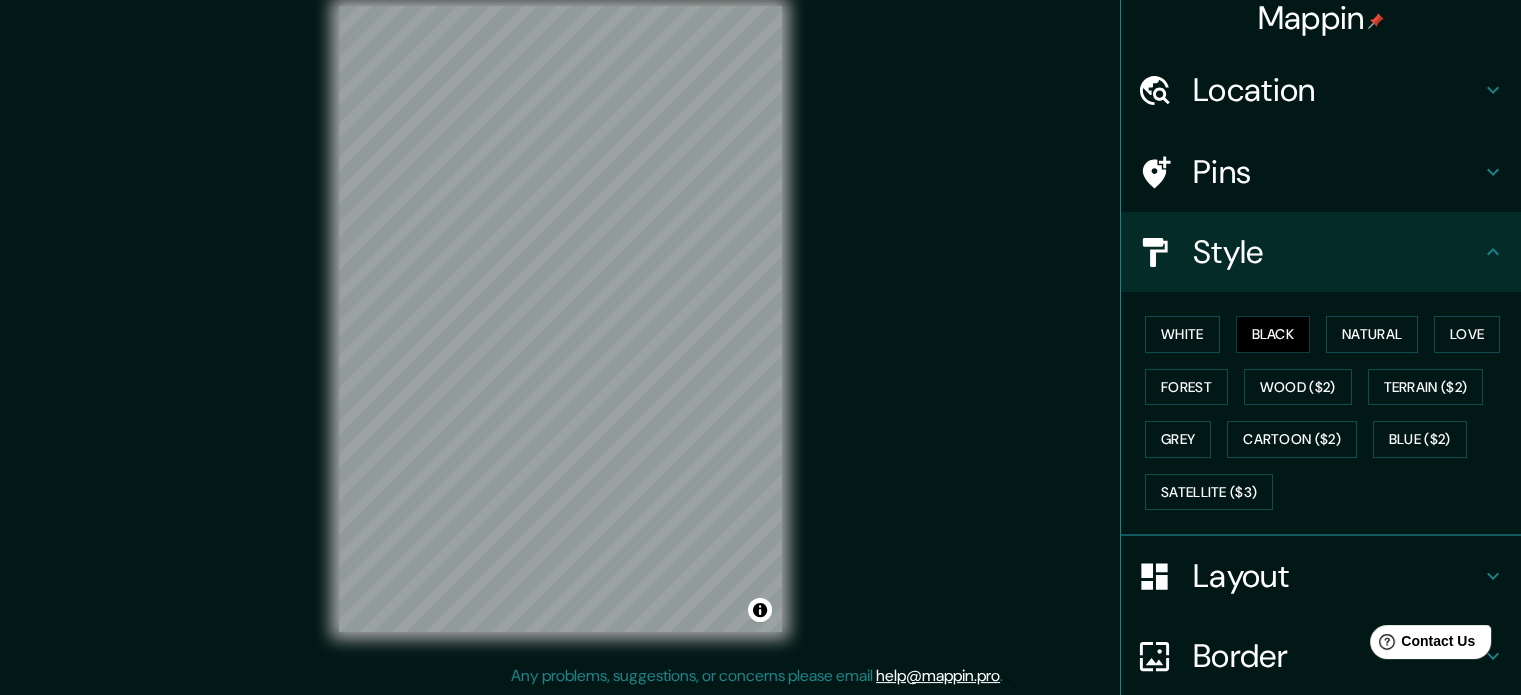 scroll, scrollTop: 0, scrollLeft: 0, axis: both 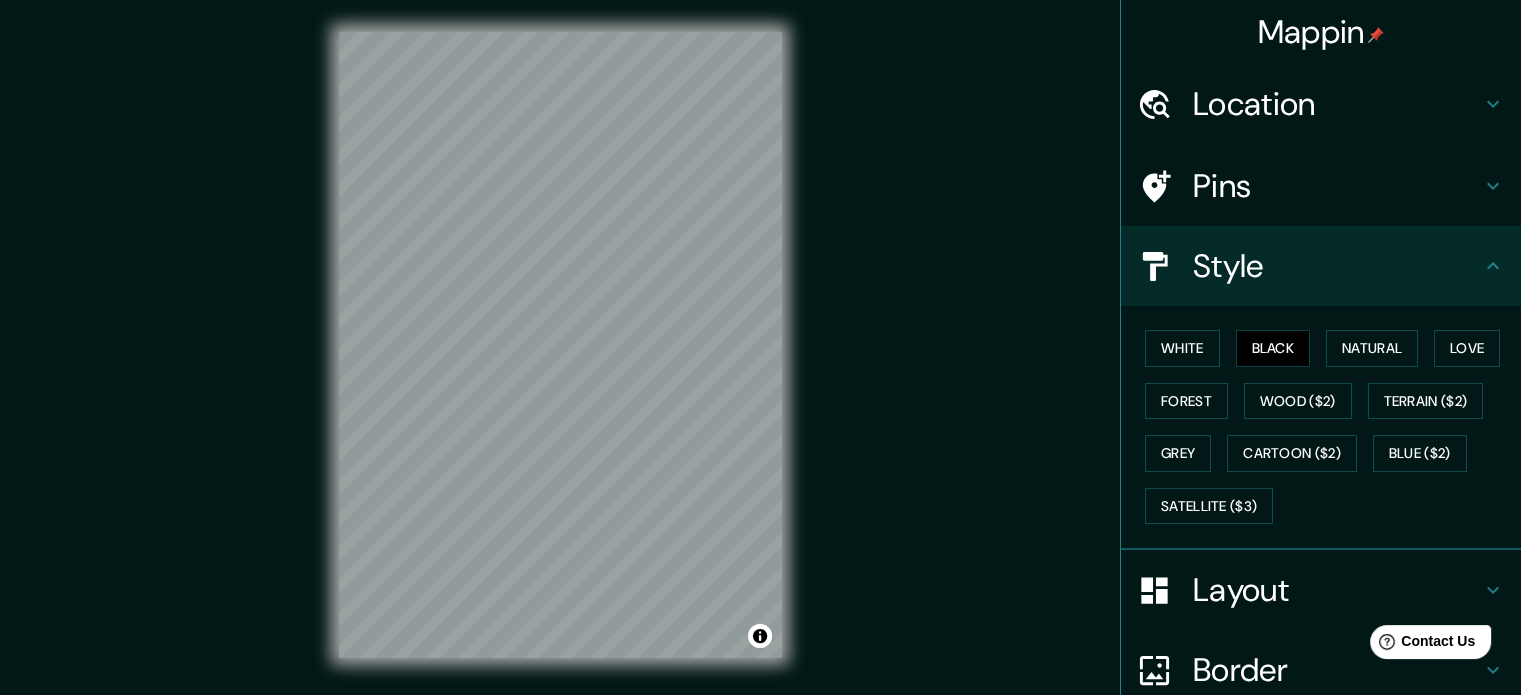 click on "© Mapbox   © OpenStreetMap   Improve this map" at bounding box center [560, 345] 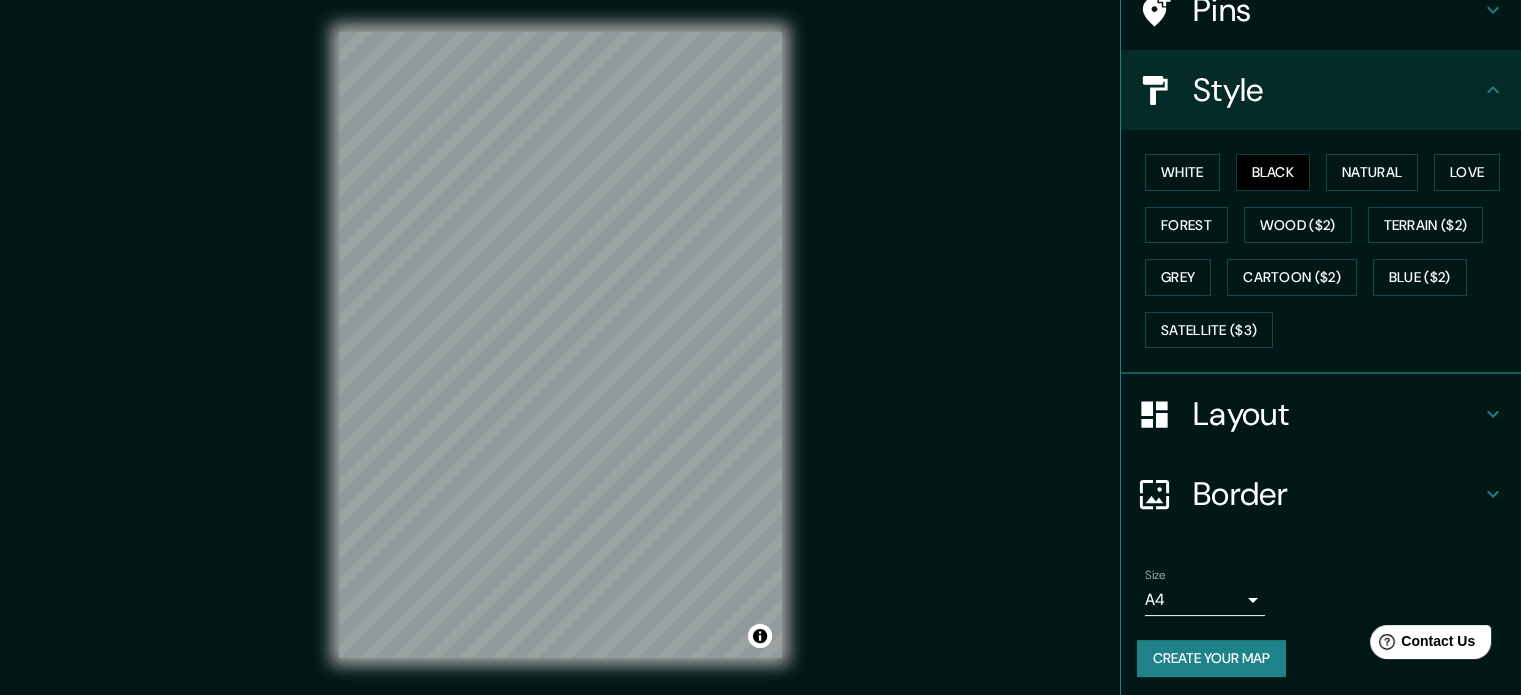 scroll, scrollTop: 178, scrollLeft: 0, axis: vertical 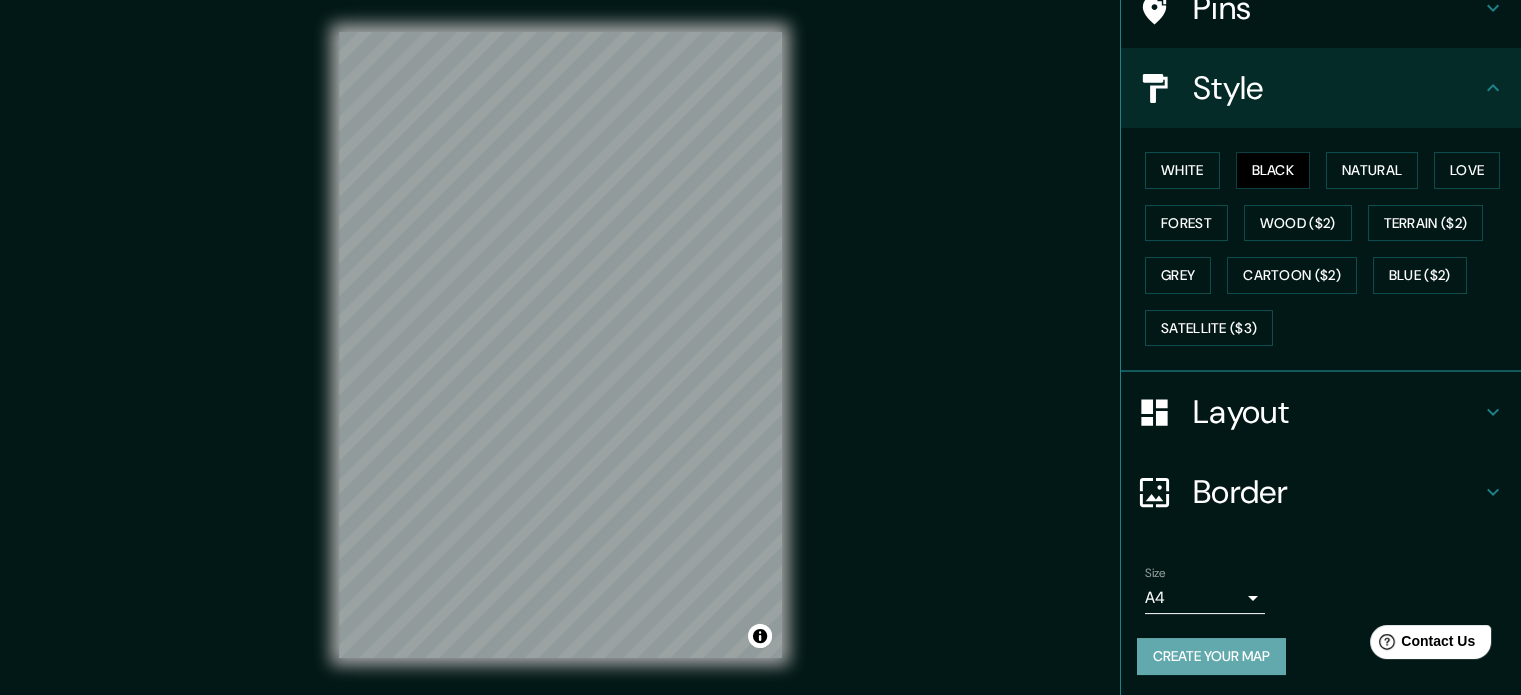 click on "Create your map" at bounding box center (1211, 656) 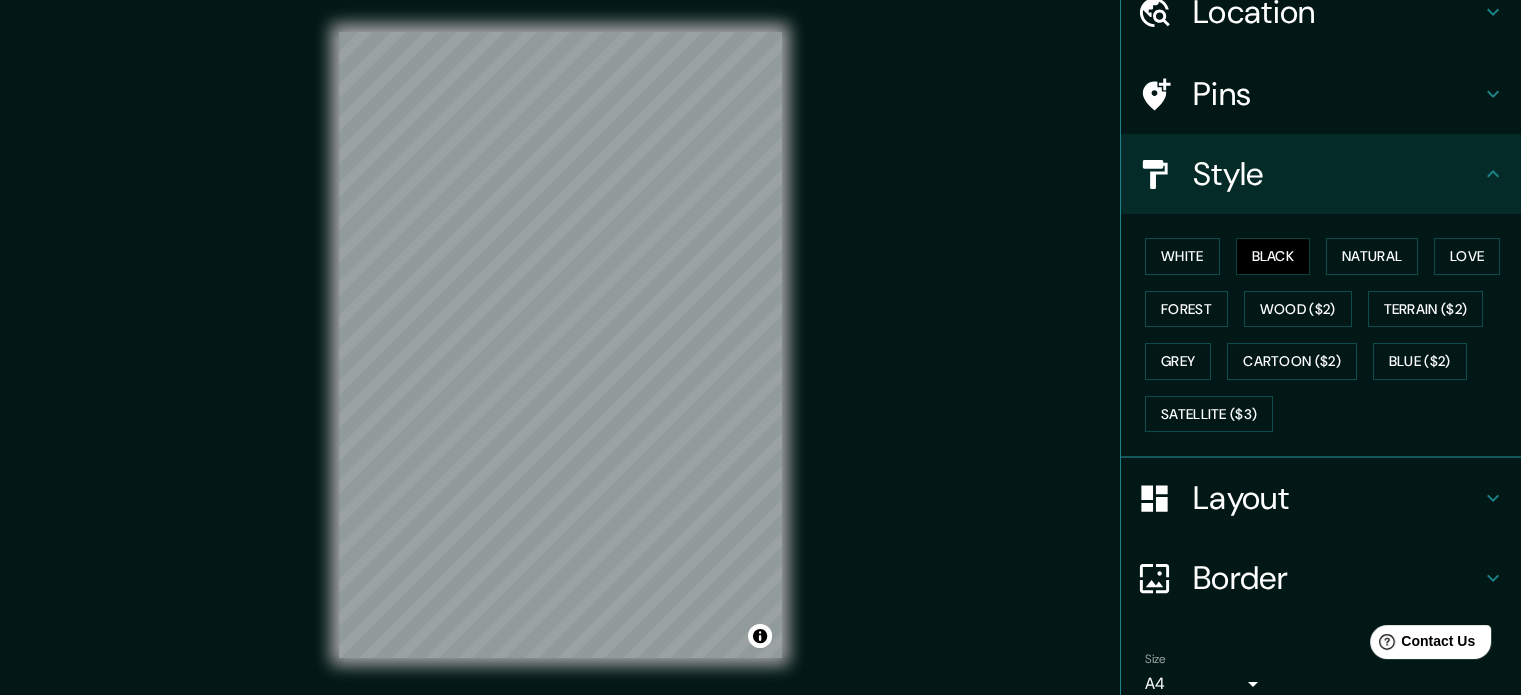 scroll, scrollTop: 0, scrollLeft: 0, axis: both 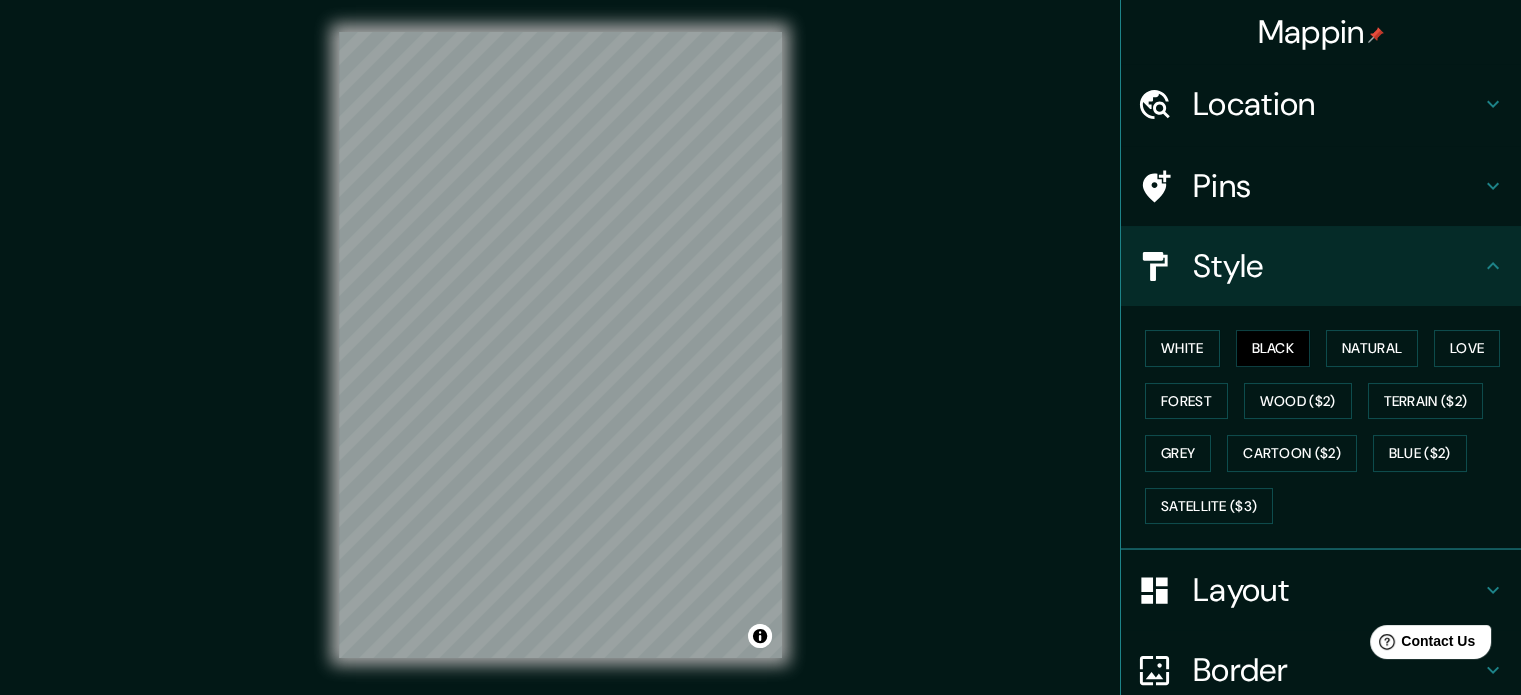 click on "Pins" at bounding box center (1337, 186) 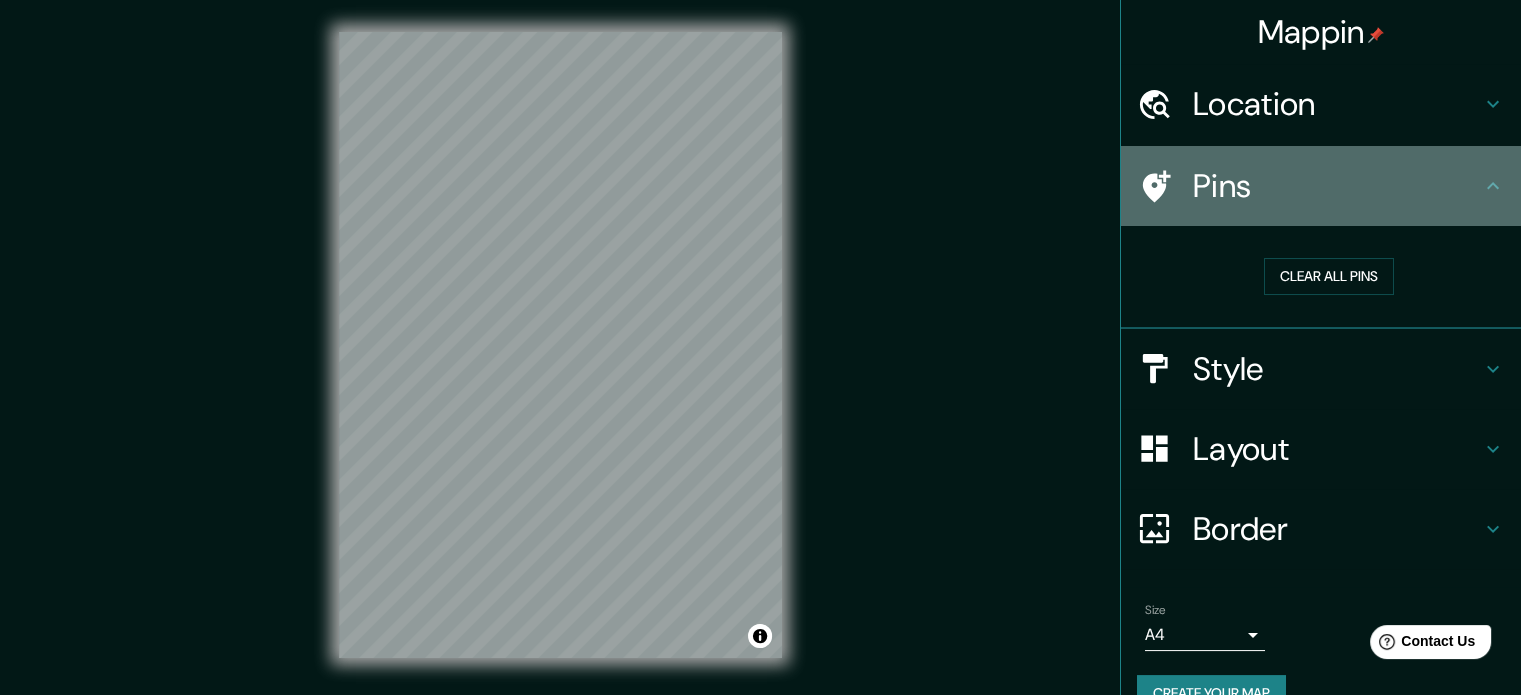 click on "Pins" at bounding box center (1337, 186) 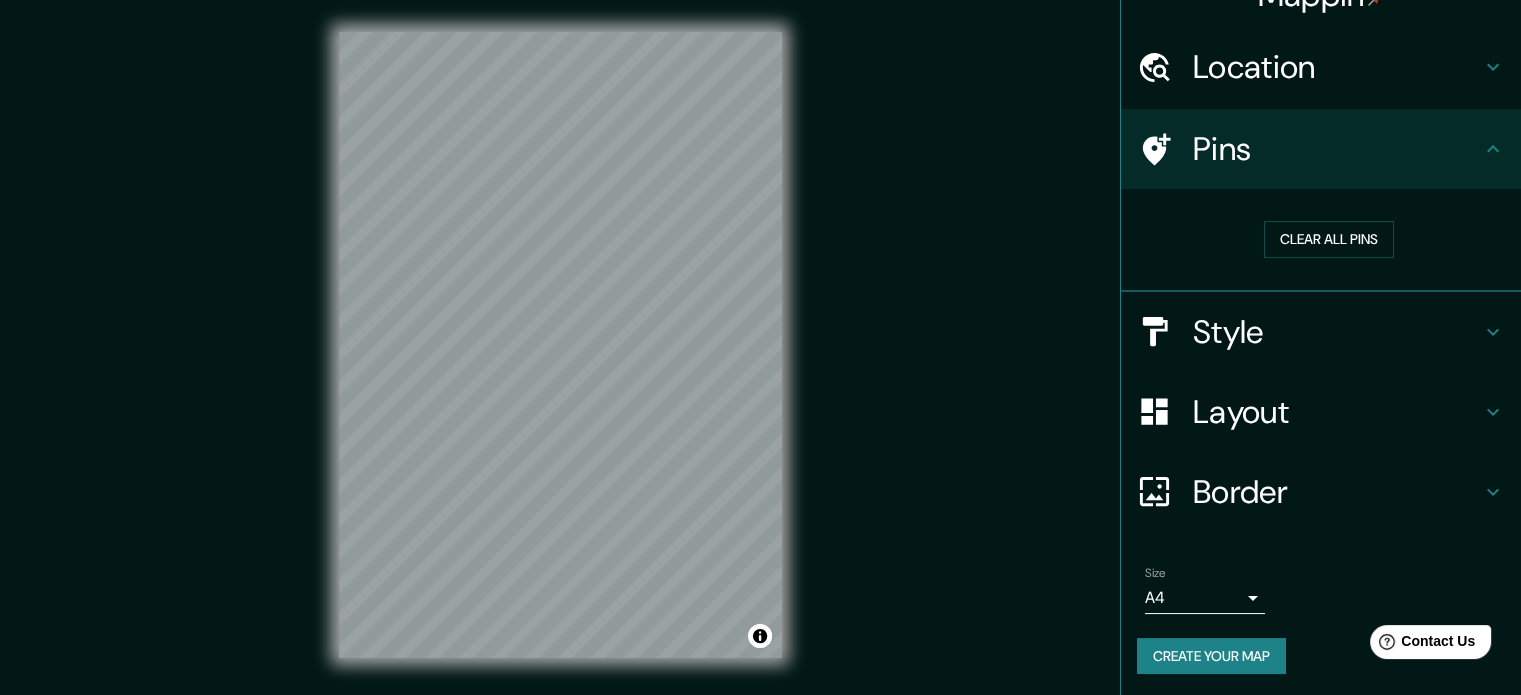 scroll, scrollTop: 38, scrollLeft: 0, axis: vertical 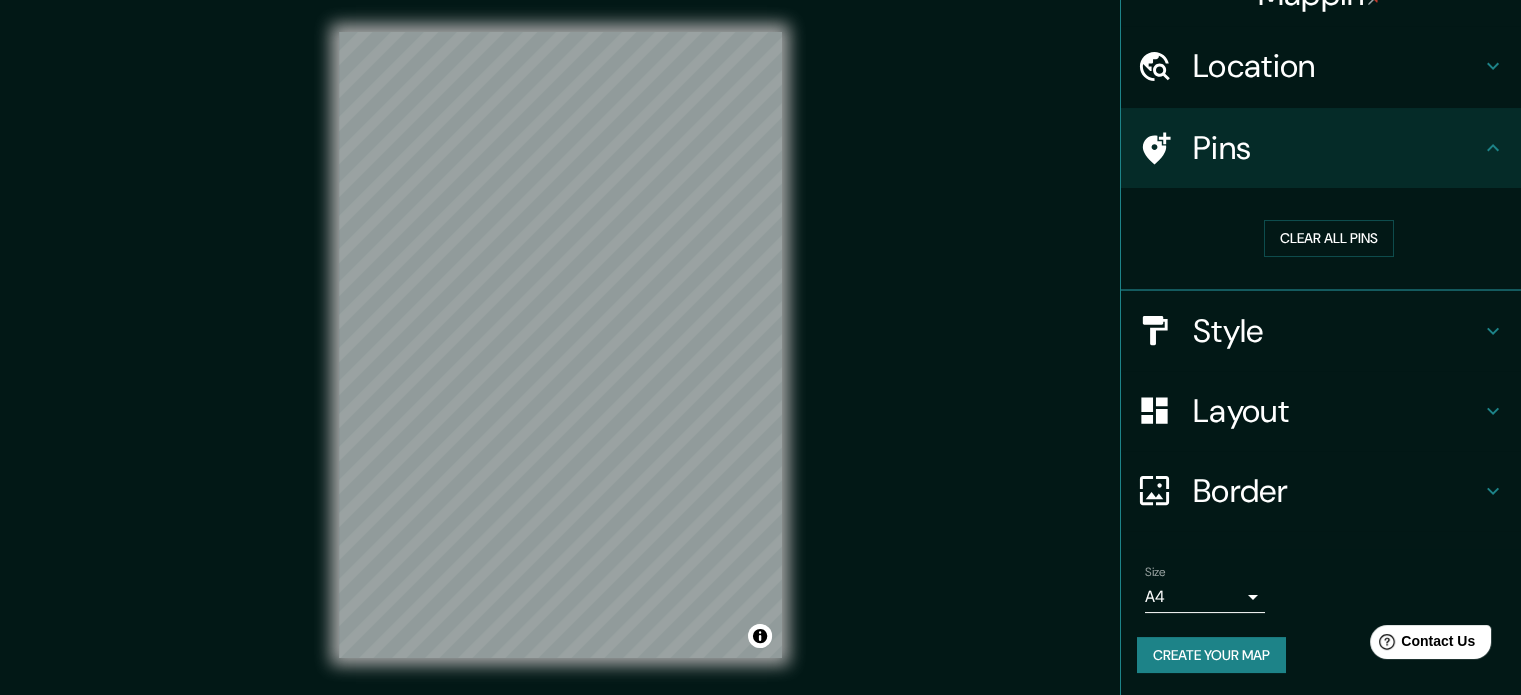 click on "Mappin Location [FIRST] [LAST], [CITY], [REGION], [COUNTRY] [FIRST] [LAST]  [CITY], [REGION], [COUNTRY] [FIRST]  [LAST], [REGION] [POSTAL_CODE], [COUNTRY] [FIRST] [LAST]  [CITY], [REGION] [POSTAL_CODE], [COUNTRY] [FIRST]  Villa Real, [CITY], [POSTAL_CODE], [COUNTRY] Pasaje [FIRST]  [CITY], [REGION] [POSTAL_CODE], [COUNTRY] Pins Clear all pins Style Layout Border Choose a border.  Hint : you can make layers of the frame opaque to create some cool effects. None Simple Transparent Fancy Size A4 single Create your map © Mapbox   © OpenStreetMap   Improve this map Any problems, suggestions, or concerns please email    help@example.com . . ." at bounding box center [760, 347] 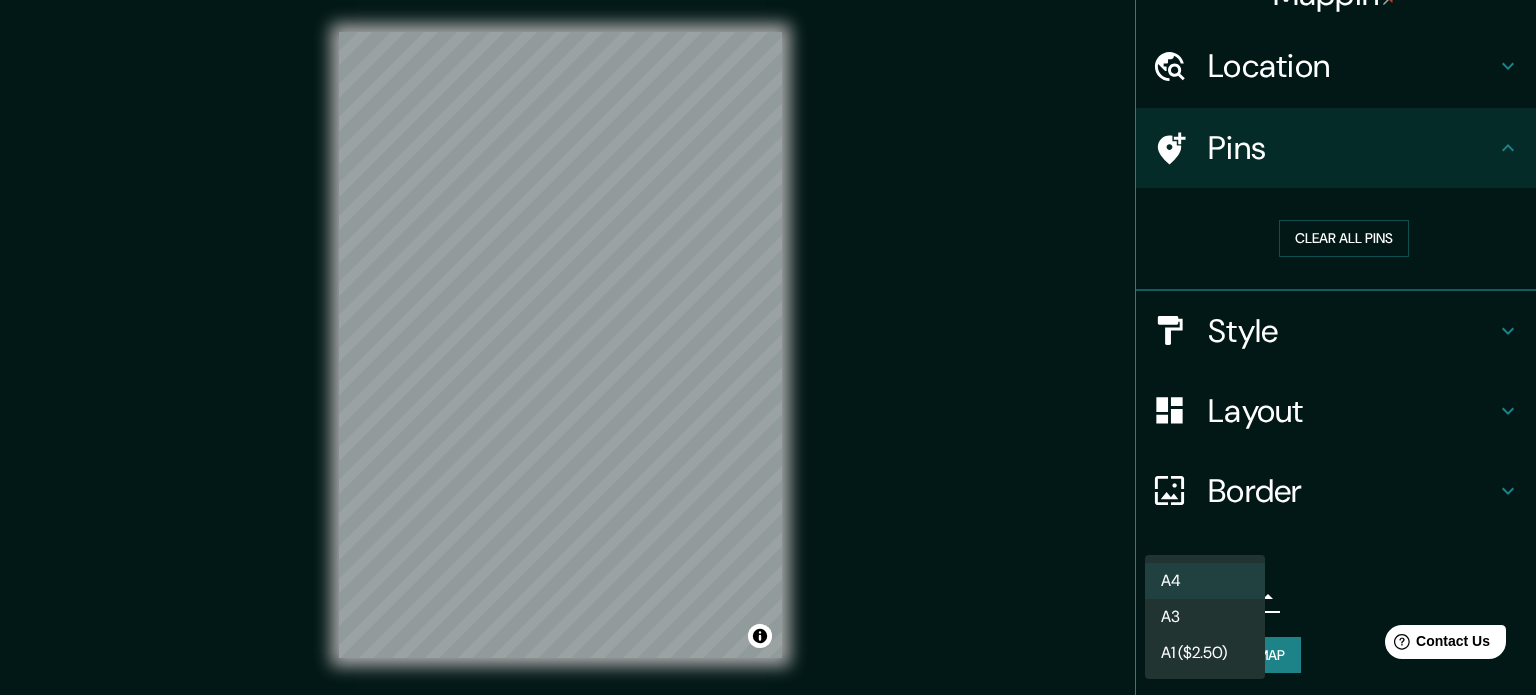 click on "A4" at bounding box center [1205, 581] 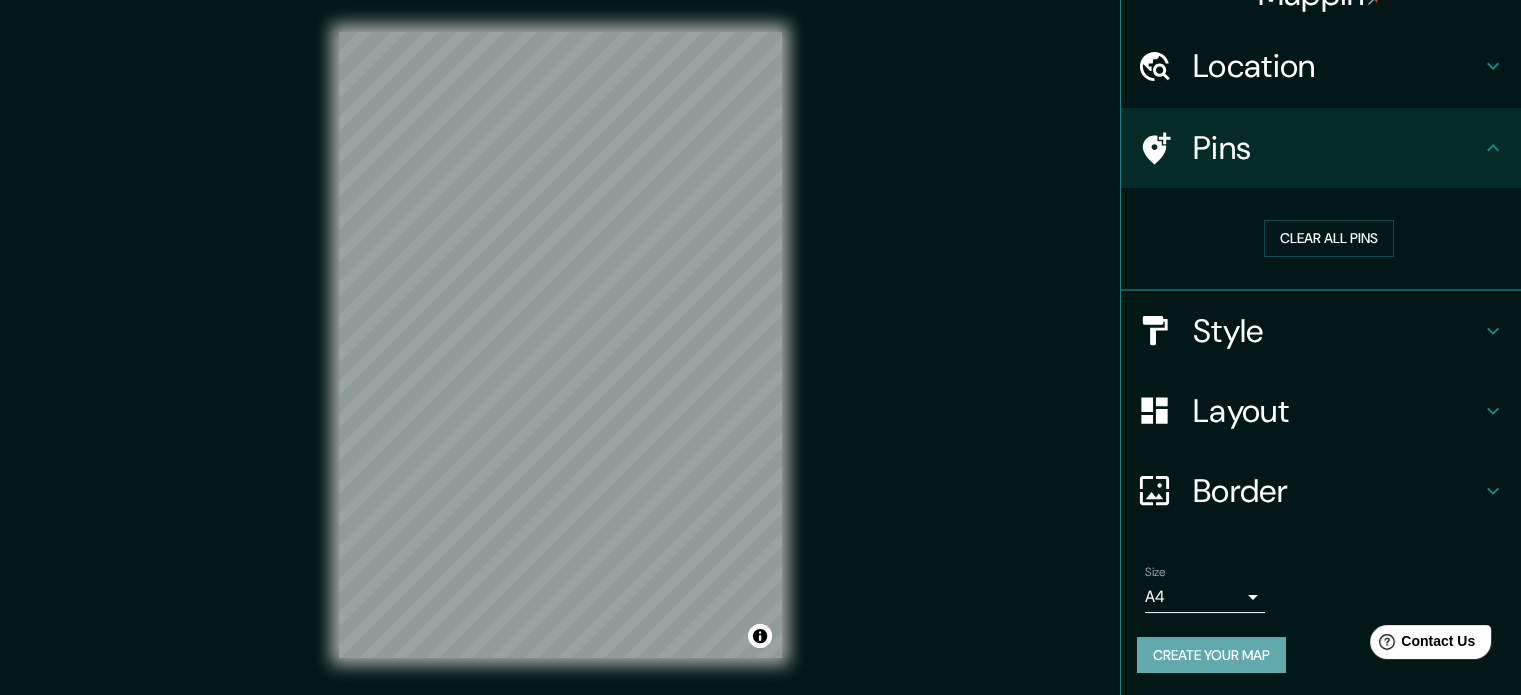 click on "Create your map" at bounding box center [1211, 655] 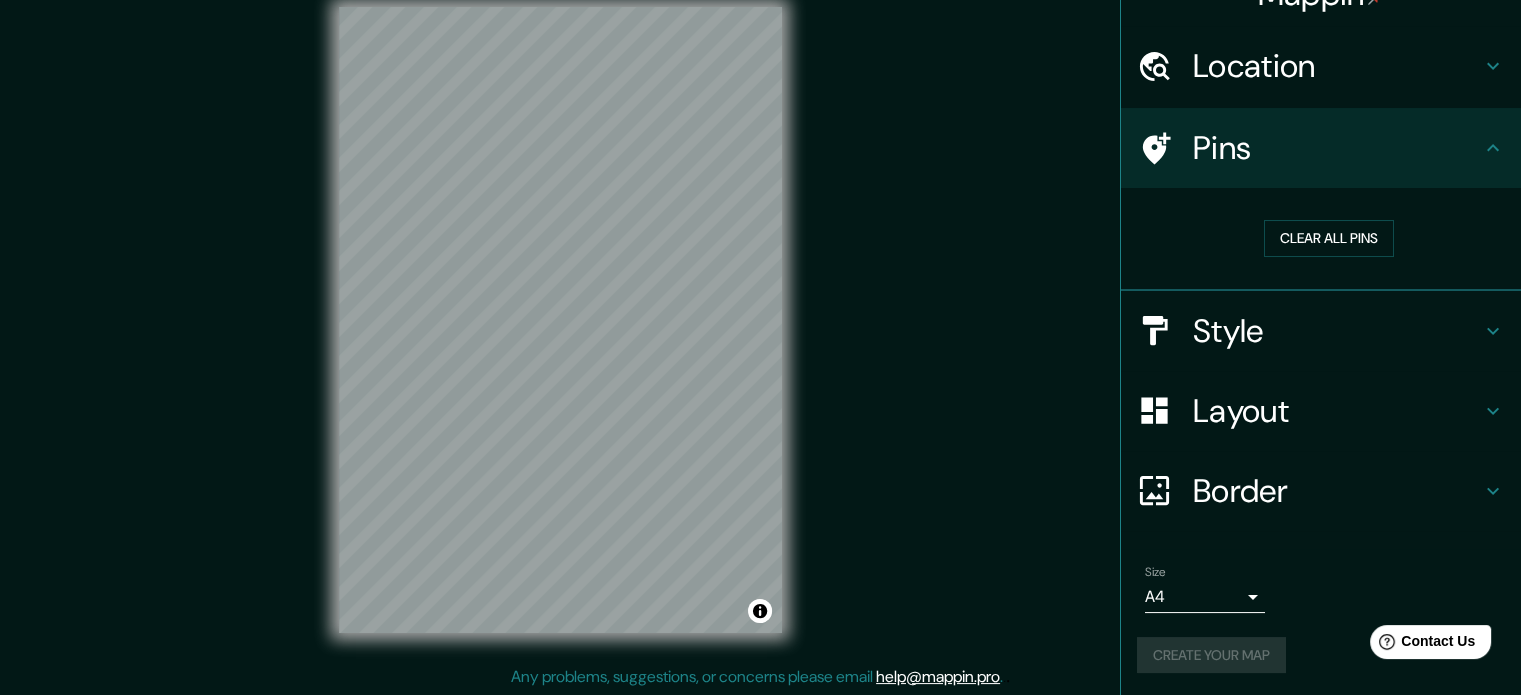 scroll, scrollTop: 26, scrollLeft: 0, axis: vertical 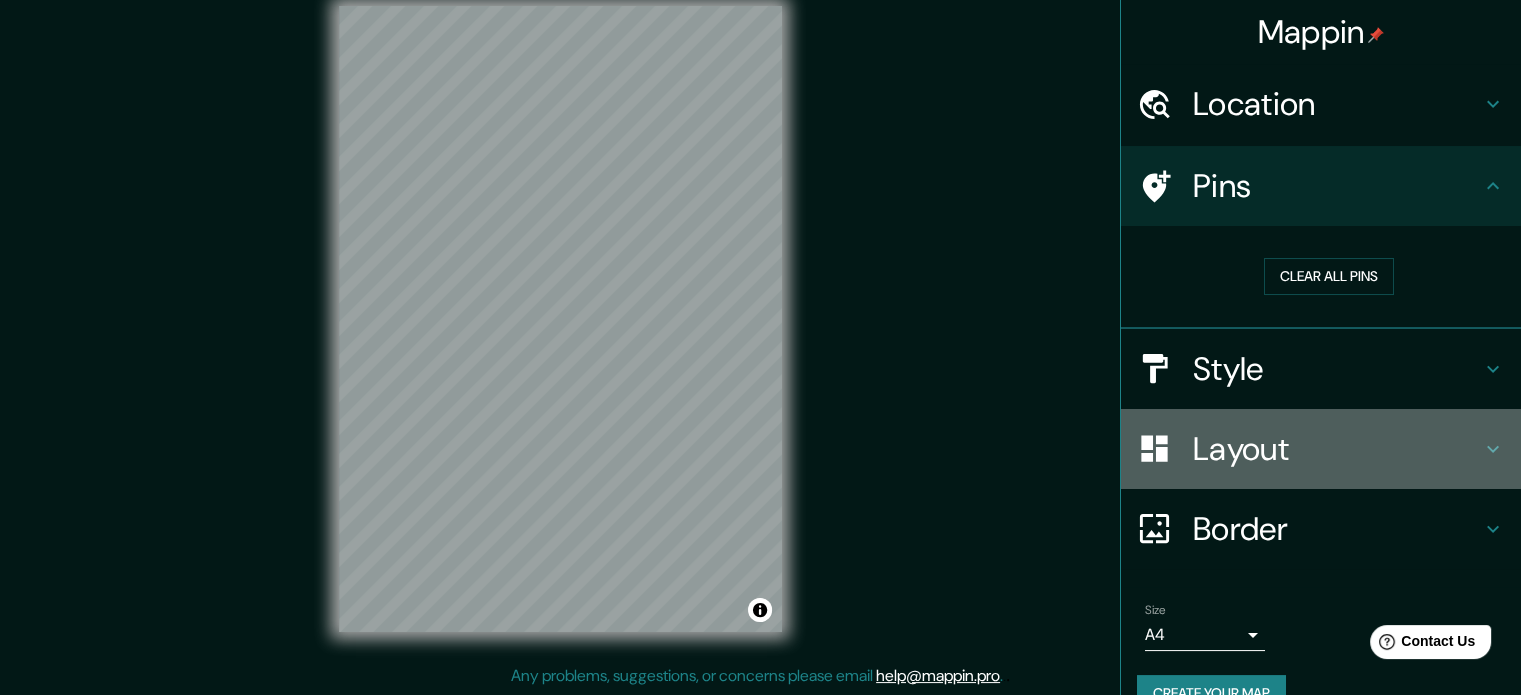 click on "Layout" at bounding box center [1337, 449] 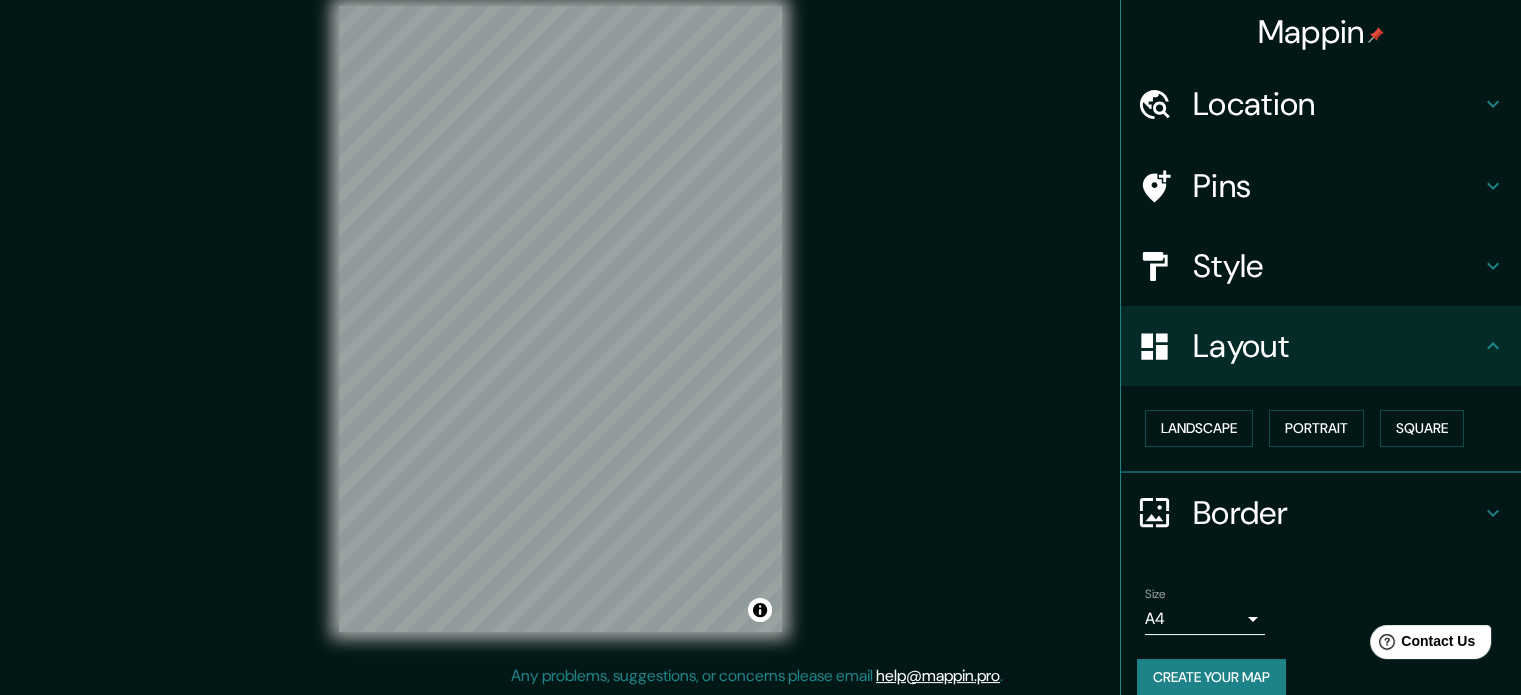 click on "Border" at bounding box center (1337, 513) 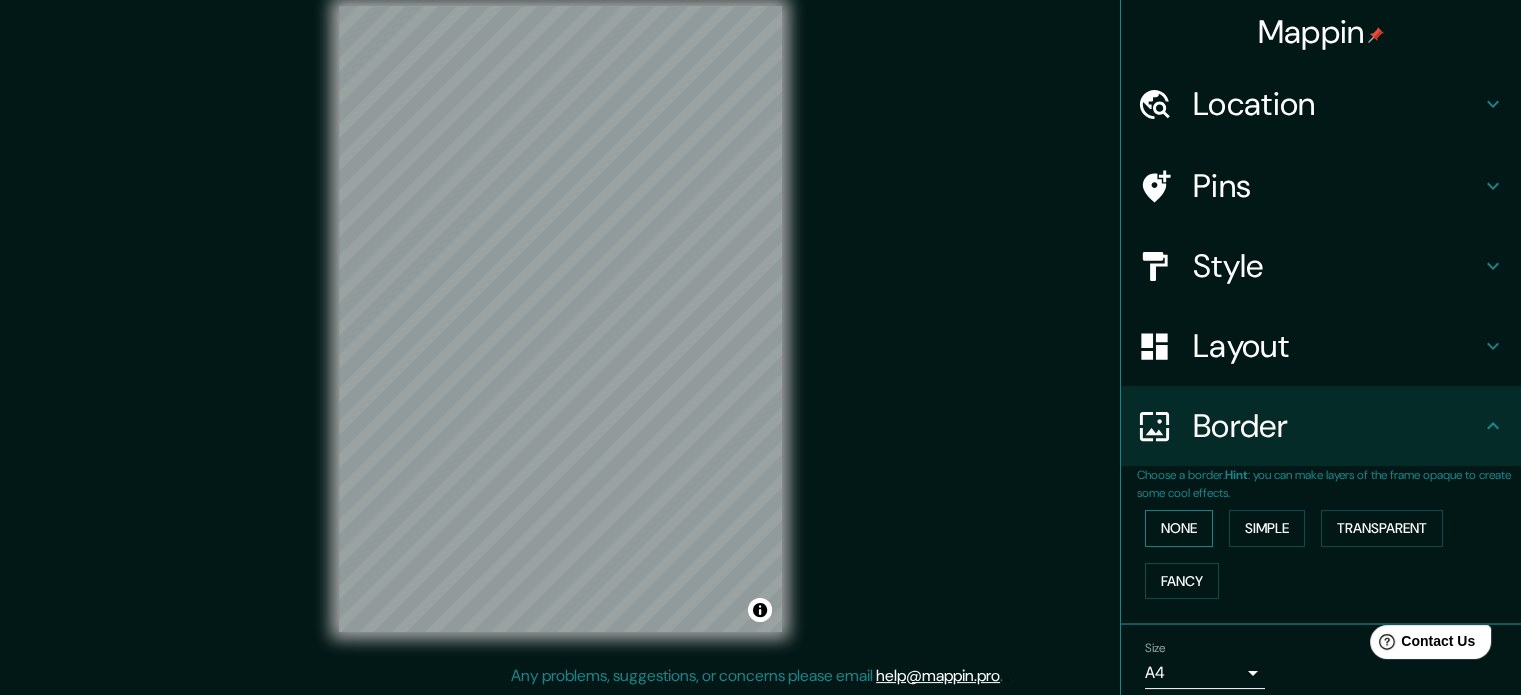 click on "None" at bounding box center [1179, 528] 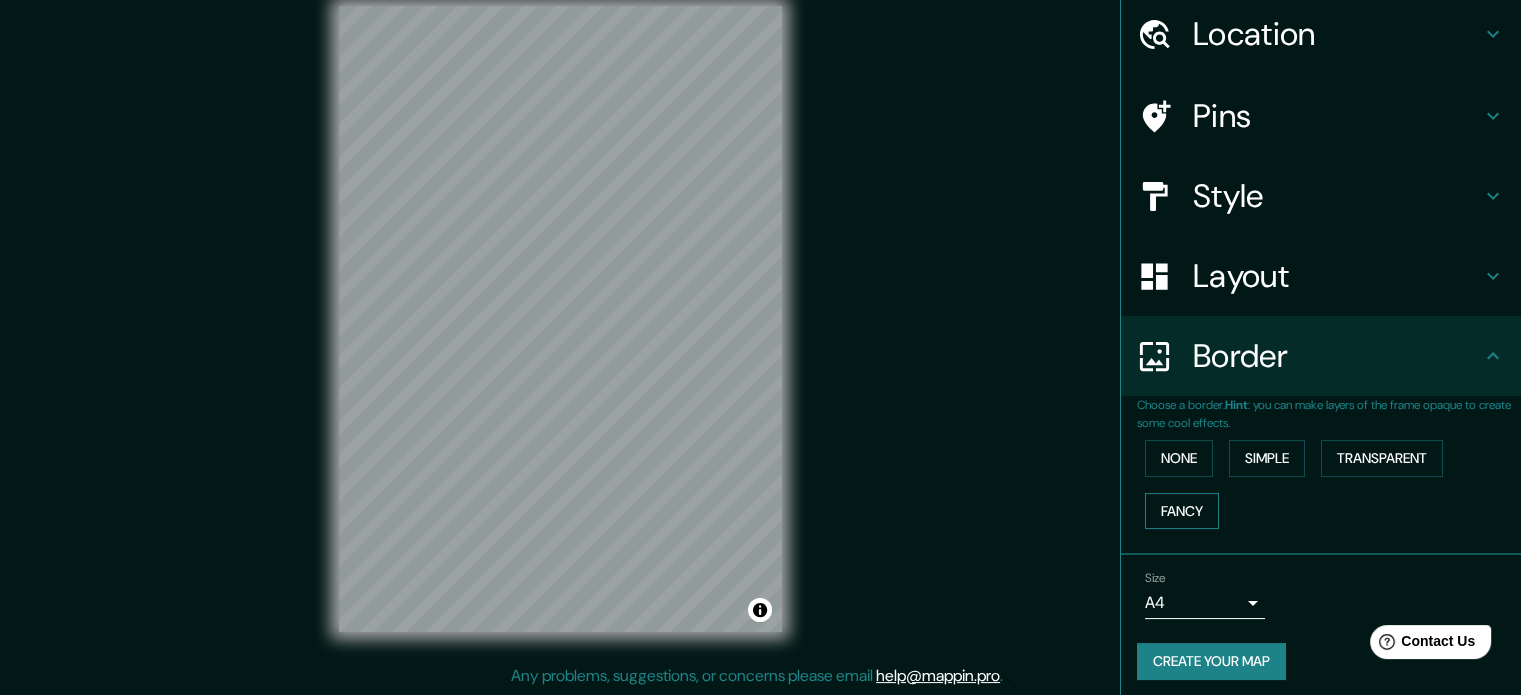 scroll, scrollTop: 76, scrollLeft: 0, axis: vertical 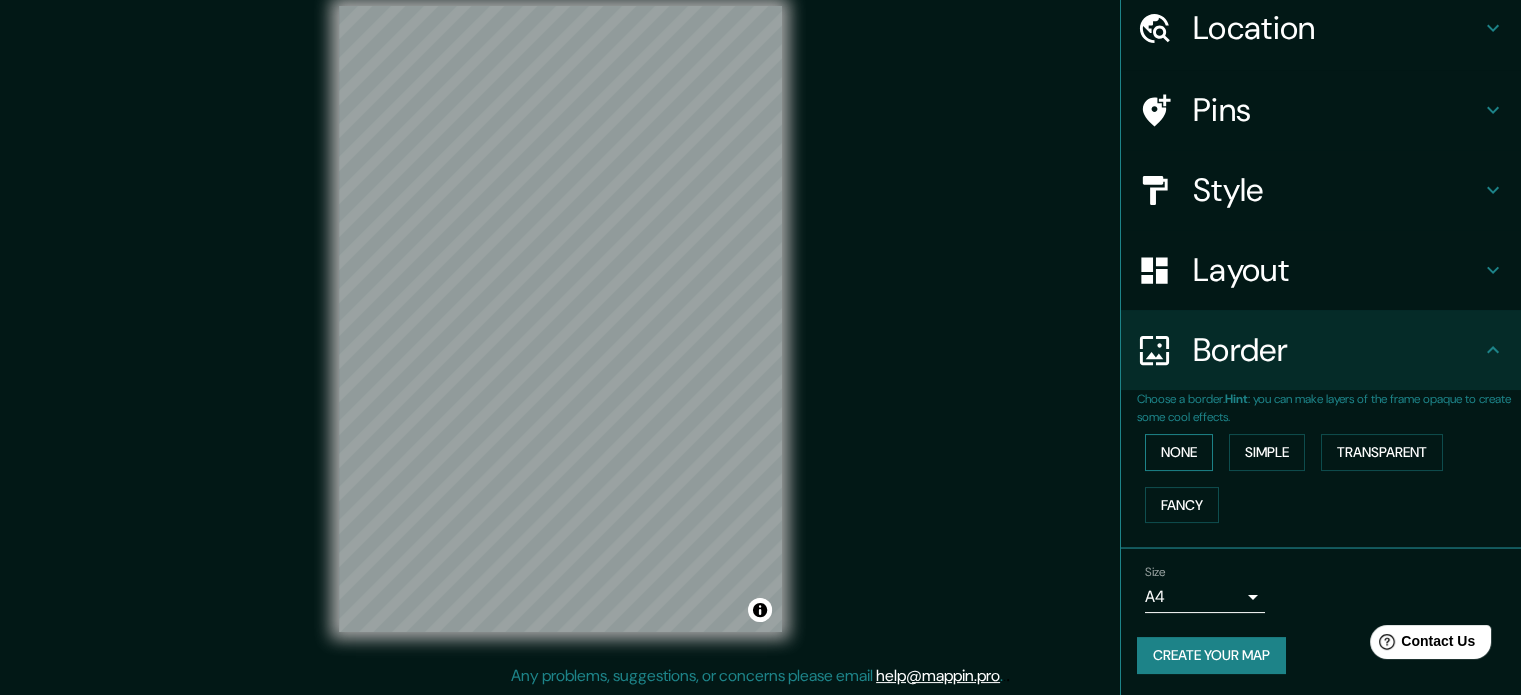 click on "None" at bounding box center [1179, 452] 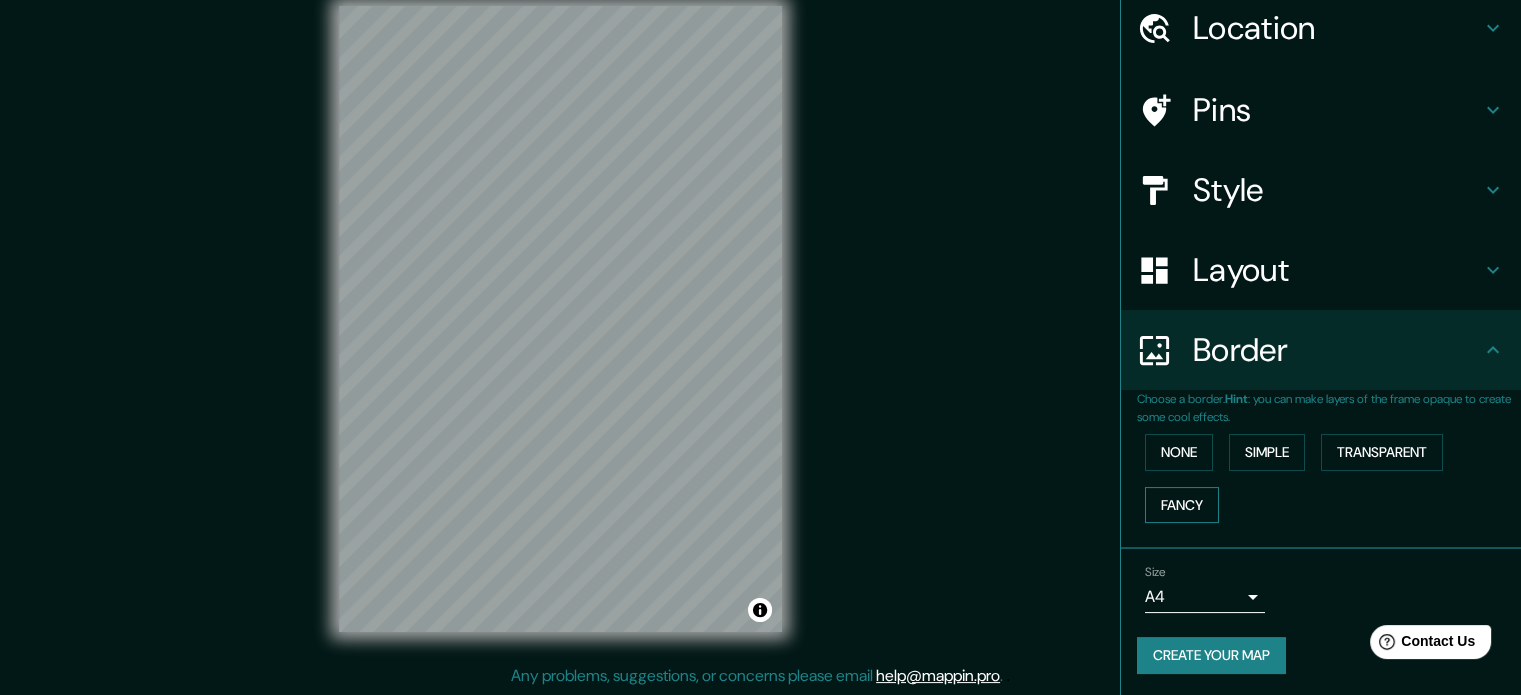 click on "Fancy" at bounding box center (1182, 505) 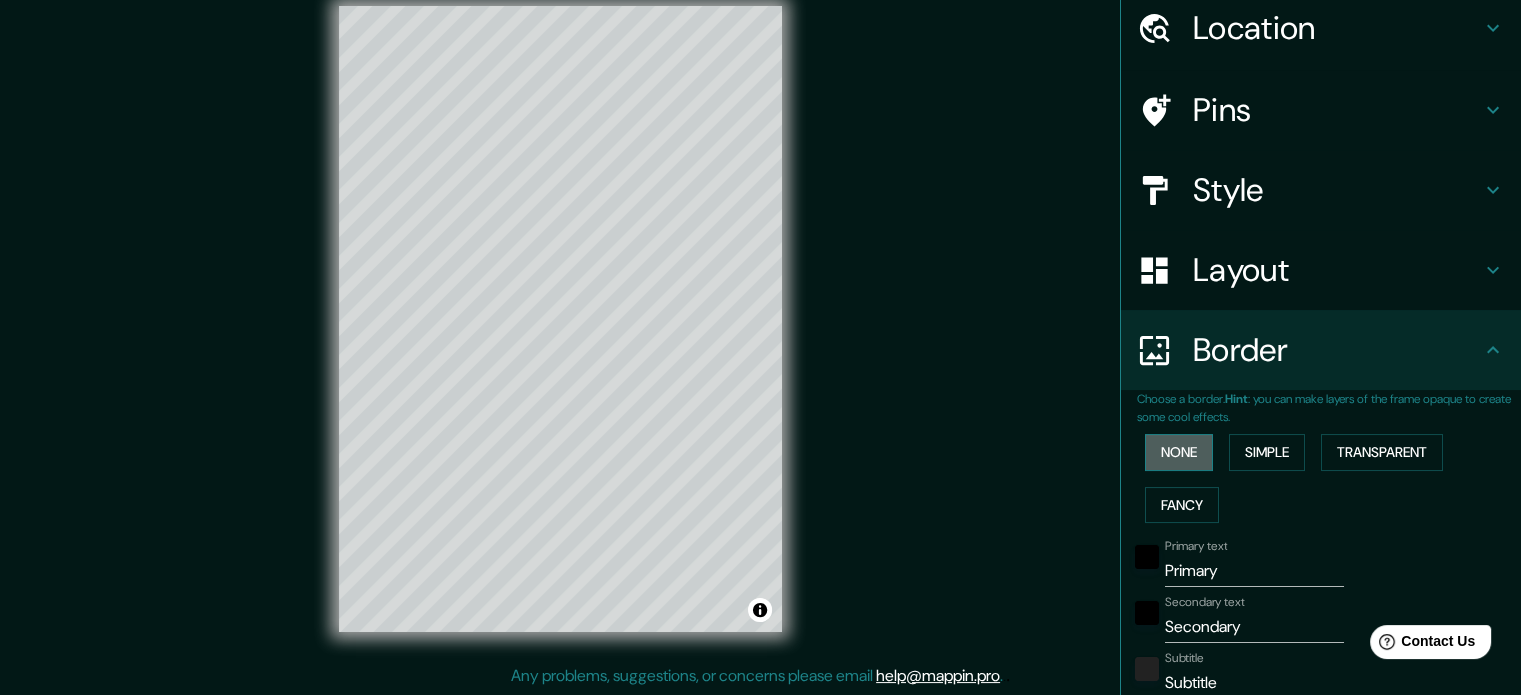 click on "None" at bounding box center [1179, 452] 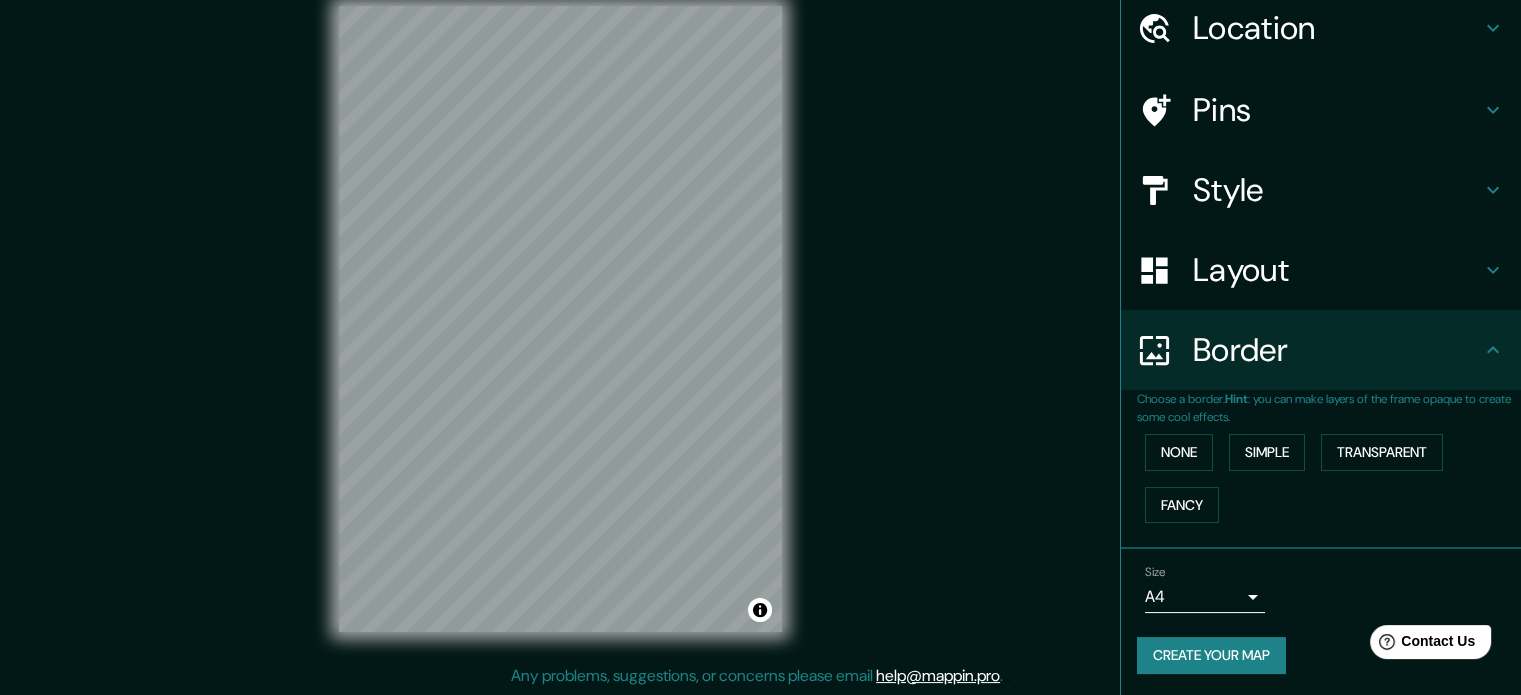 click on "Layout" at bounding box center (1337, 270) 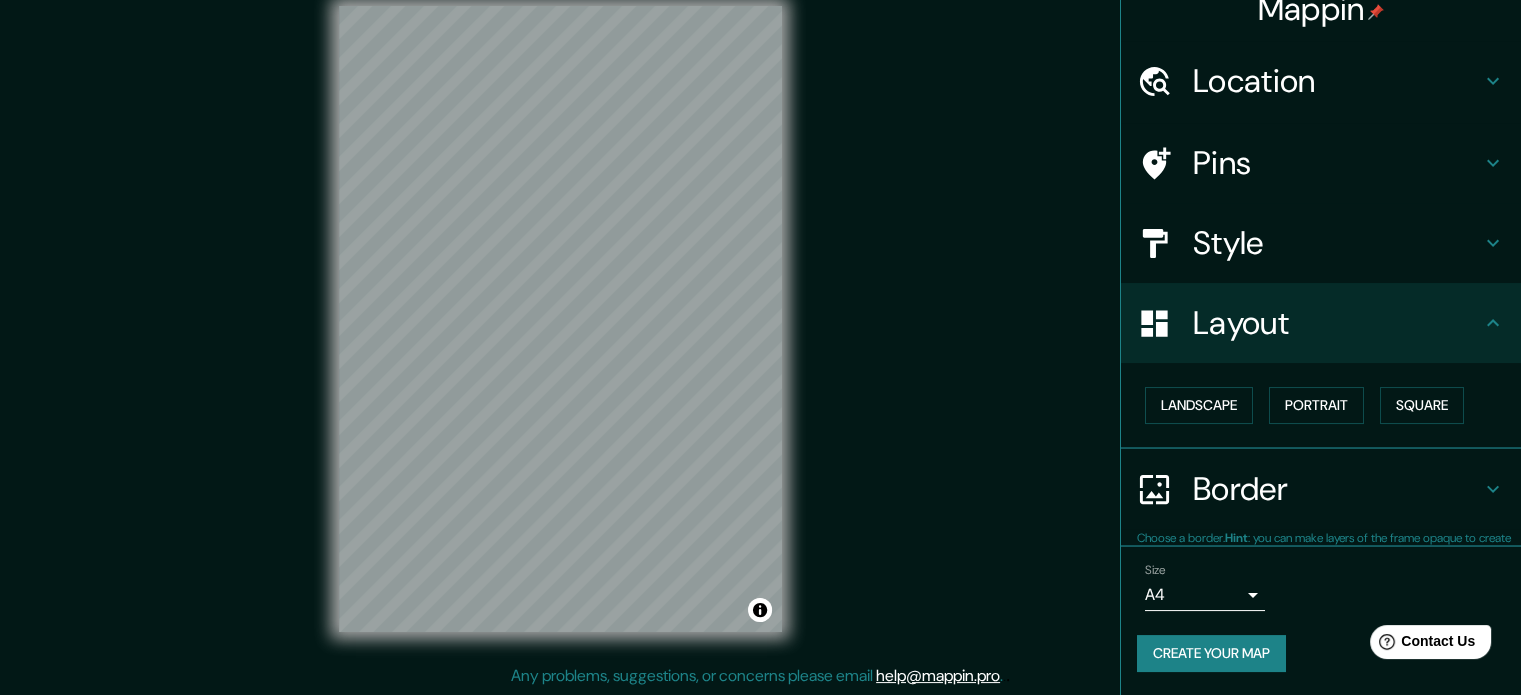 scroll, scrollTop: 22, scrollLeft: 0, axis: vertical 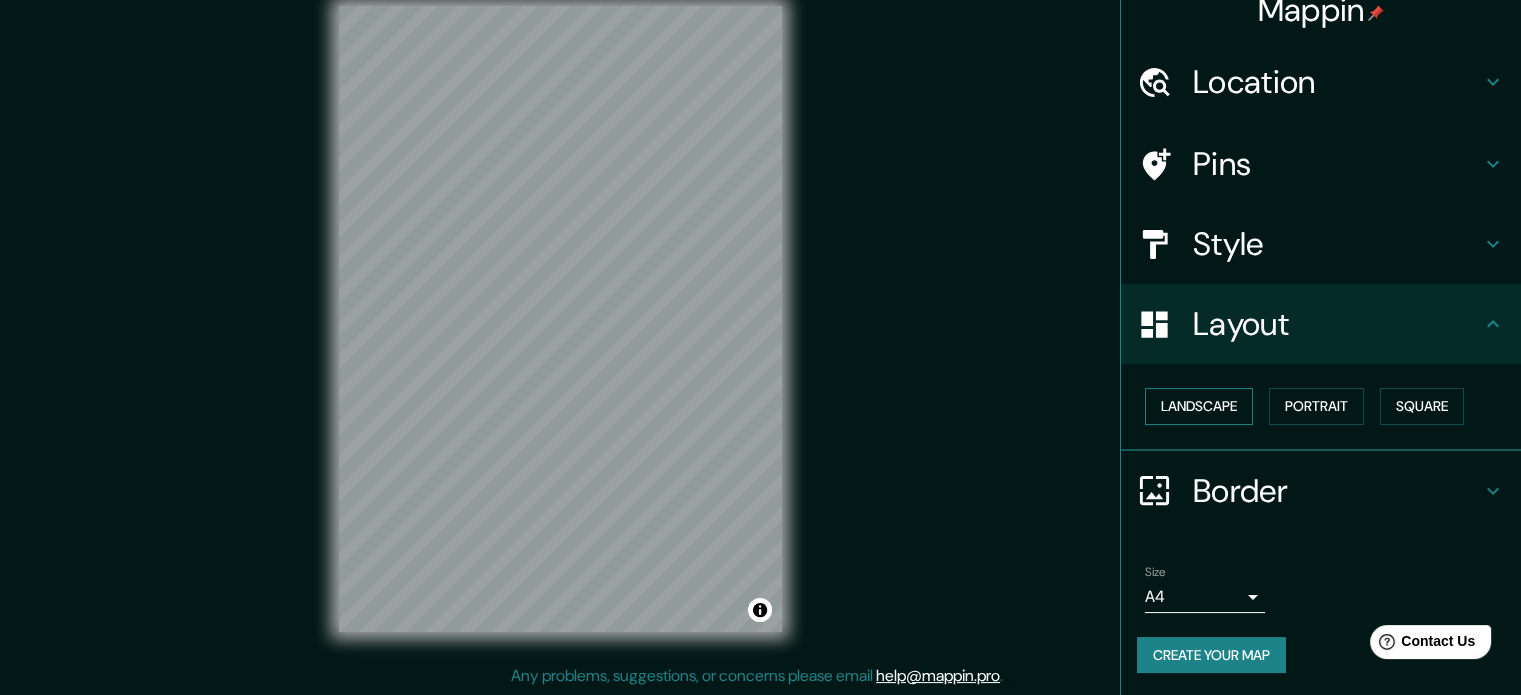click on "Landscape" at bounding box center [1199, 406] 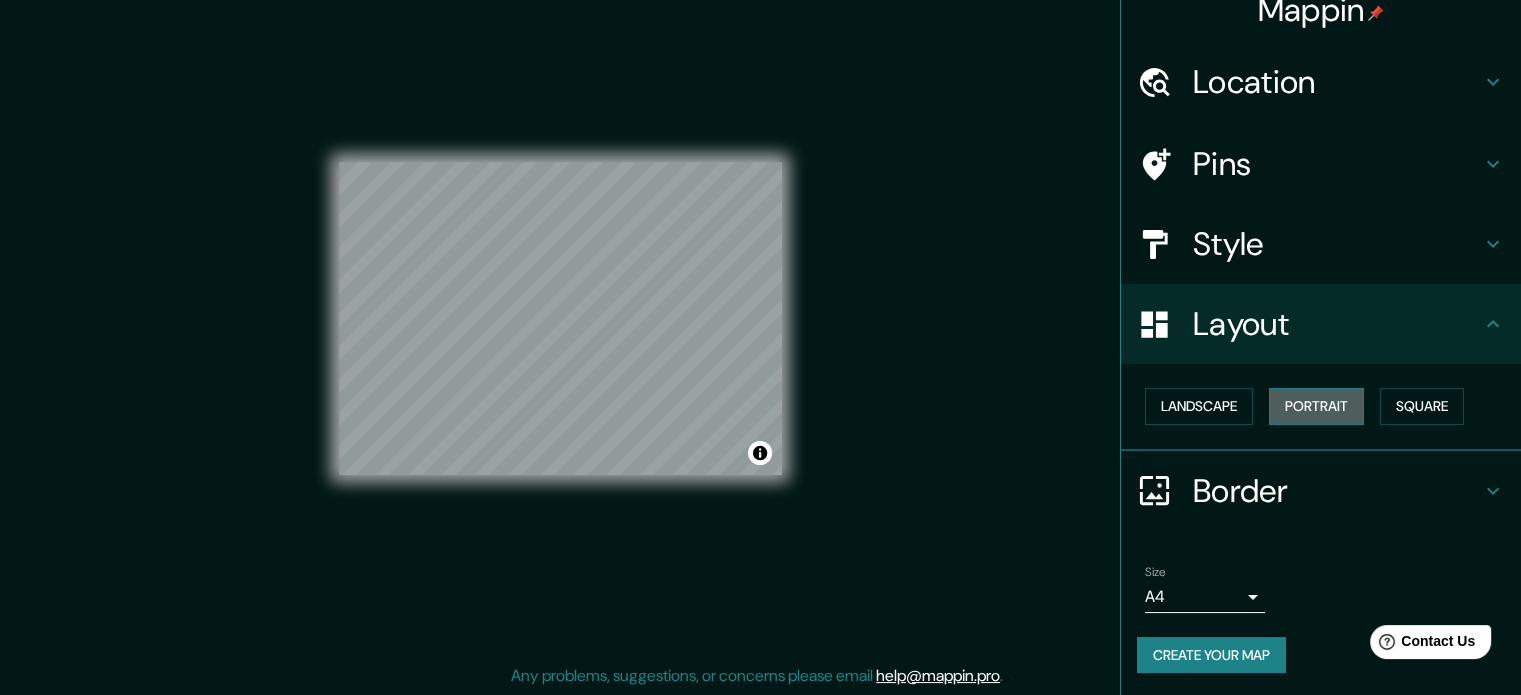 click on "Portrait" at bounding box center [1316, 406] 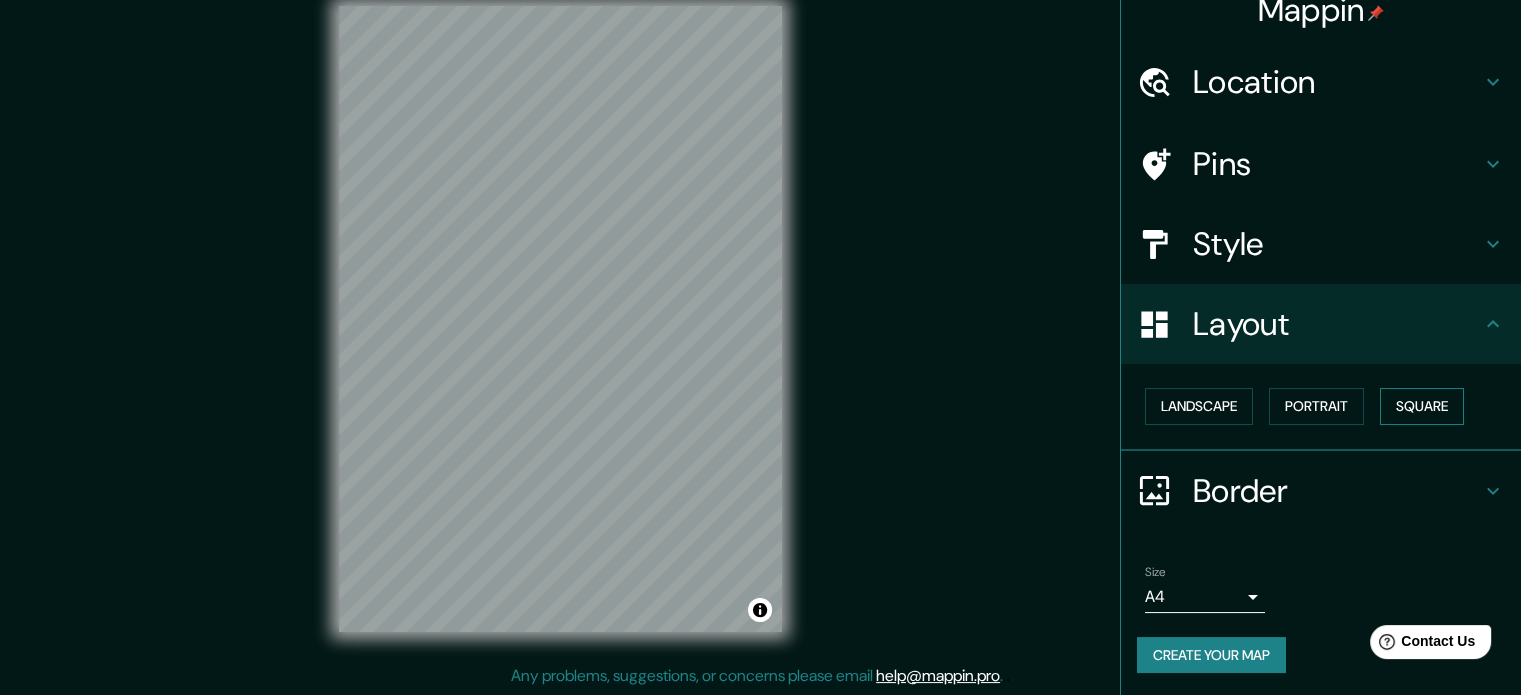click on "Square" at bounding box center [1422, 406] 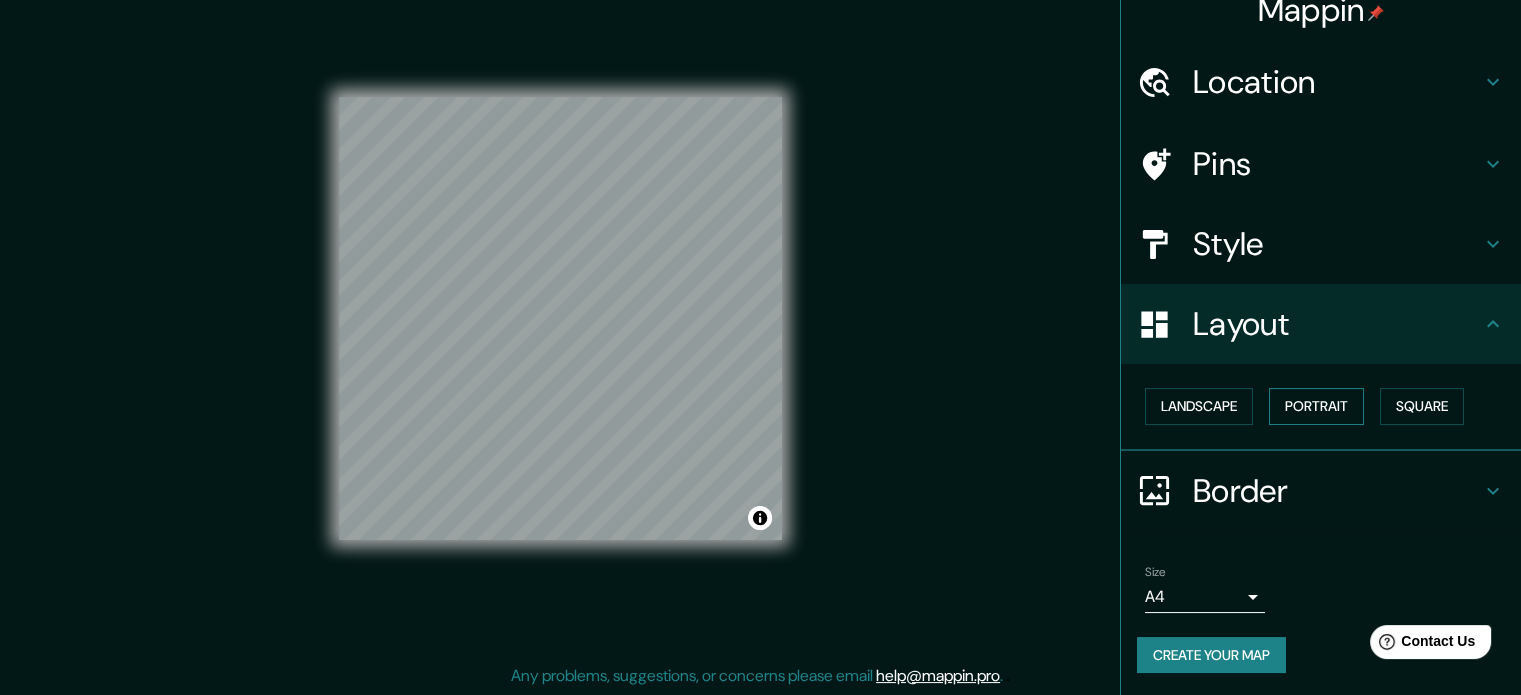 click on "Portrait" at bounding box center (1316, 406) 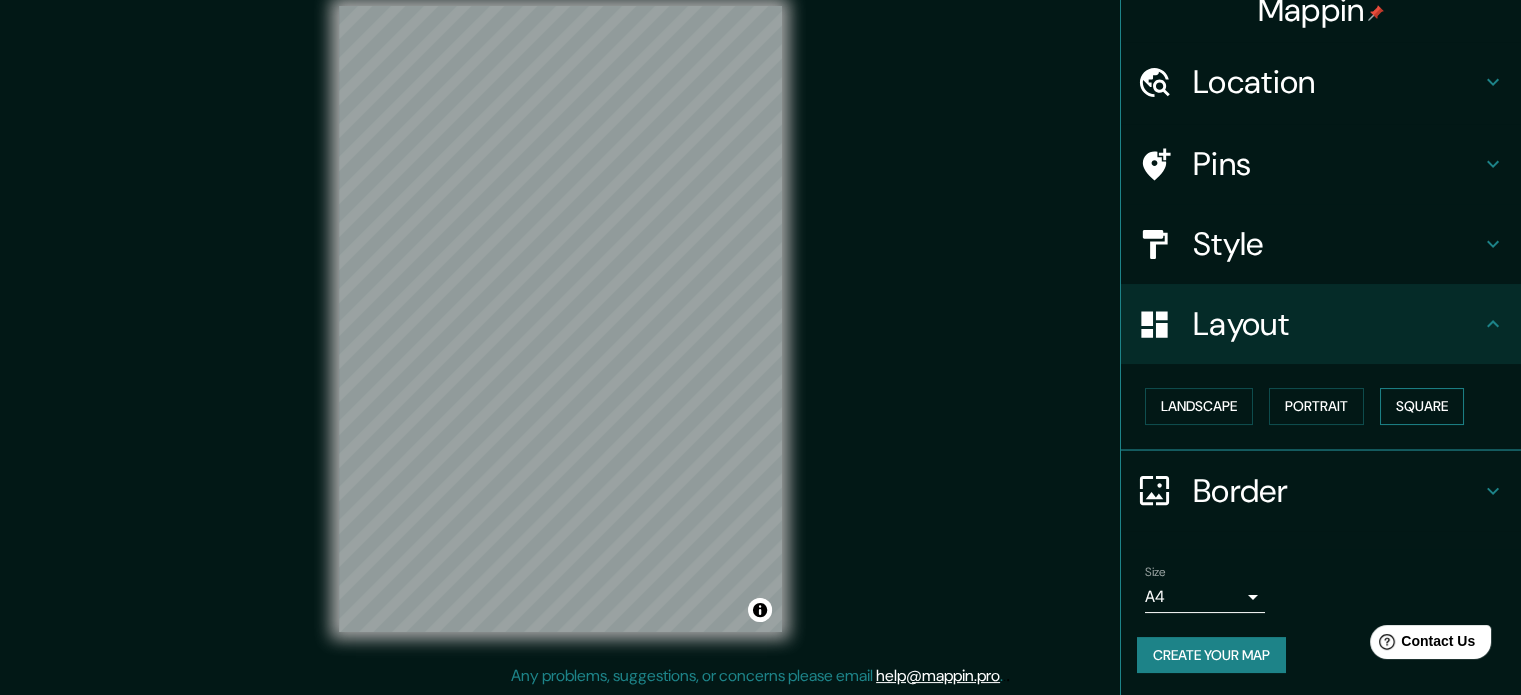 click on "Square" at bounding box center [1422, 406] 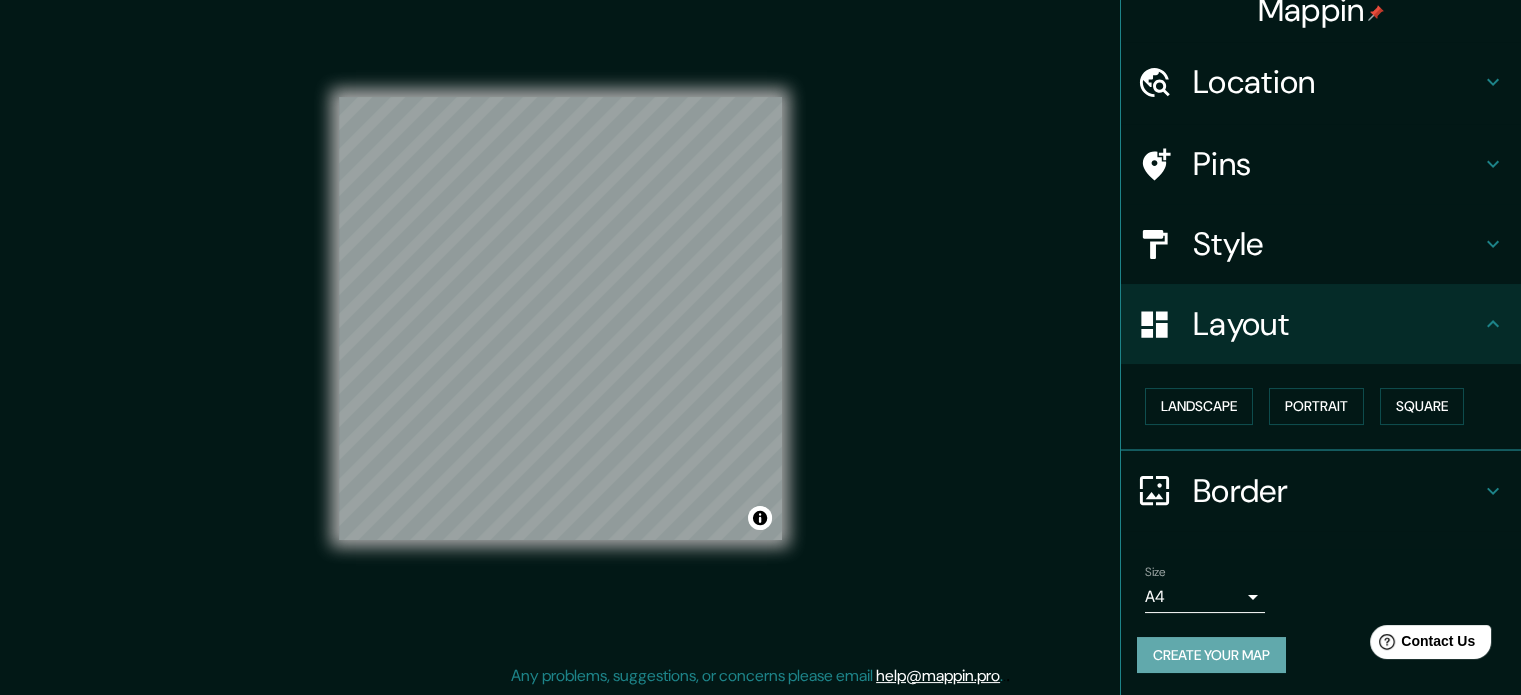 click on "Create your map" at bounding box center [1211, 655] 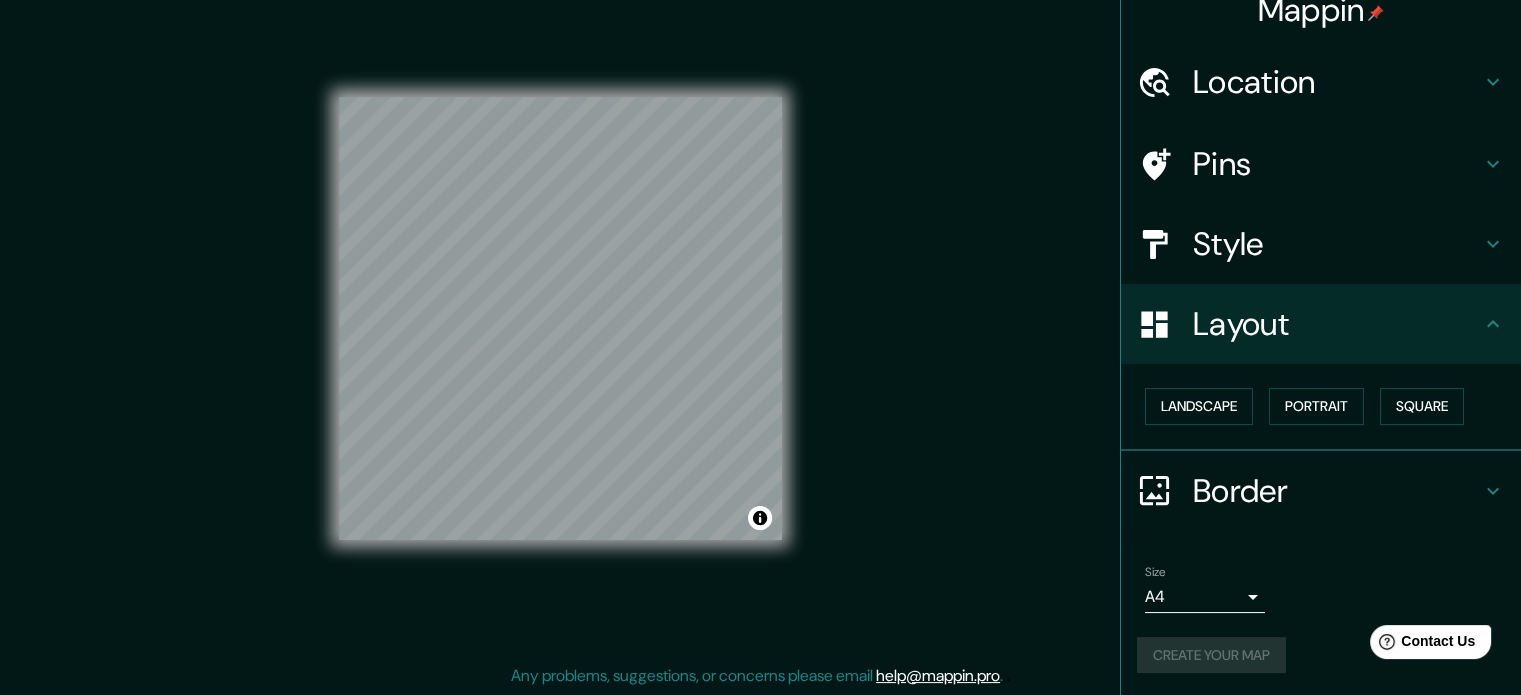 scroll, scrollTop: 0, scrollLeft: 0, axis: both 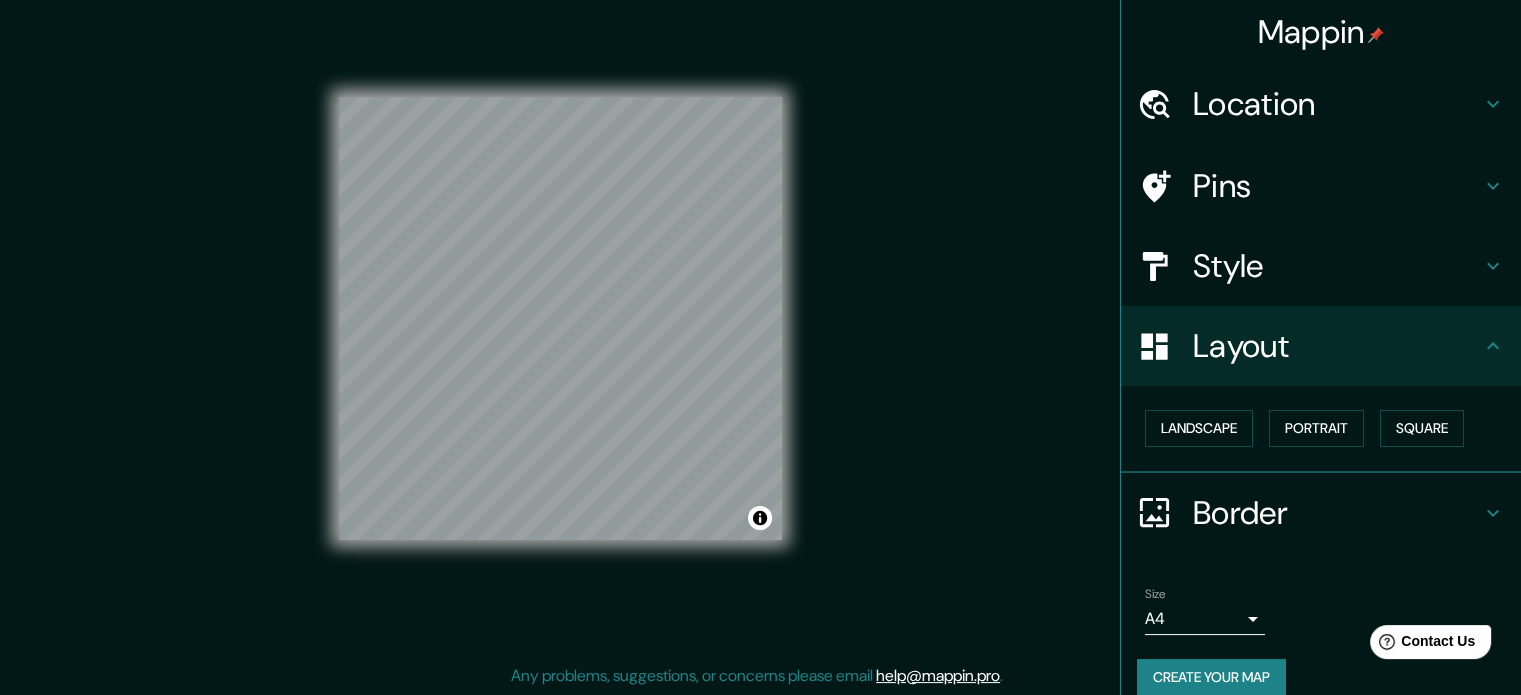click on "Mappin Location [FIRST] [LAST], [CITY], [REGION], [COUNTRY] [FIRST] [LAST]  [CITY], [REGION], [COUNTRY] [FIRST]  [LAST], [REGION] [POSTAL_CODE], [COUNTRY] [FIRST] [LAST]  [CITY], [REGION] [POSTAL_CODE], [COUNTRY] [FIRST] [LAST]  Villa Real, [CITY], [POSTAL_CODE], [COUNTRY] Pasaje [FIRST]  [CITY], [REGION] [POSTAL_CODE], [COUNTRY] Pins Style Layout Landscape Portrait Square Border Choose a border.  Hint : you can make layers of the frame opaque to create some cool effects. None Simple Transparent Fancy Size A4 single Create your map © Mapbox   © OpenStreetMap   Improve this map Any problems, suggestions, or concerns please email    help@example.com . . ." at bounding box center (760, 335) 